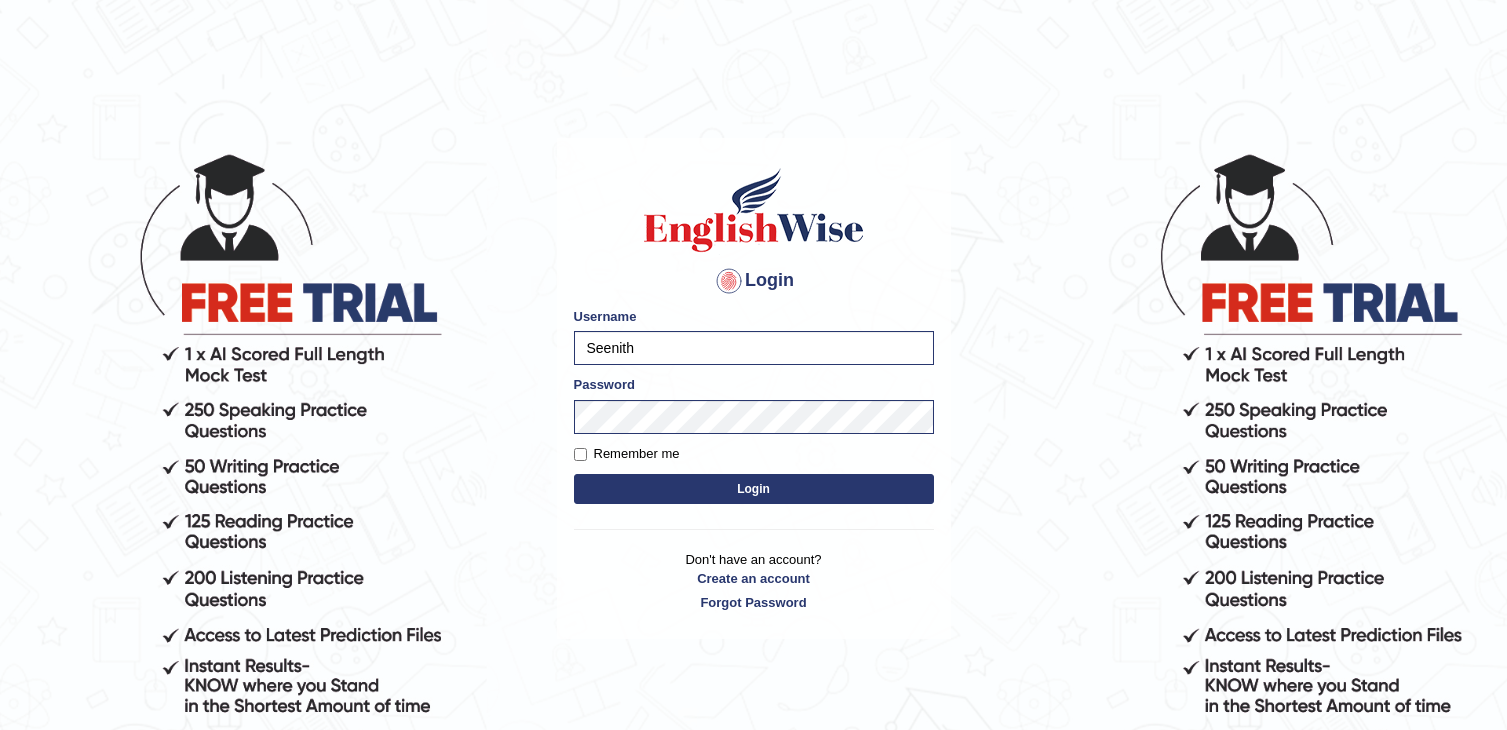 scroll, scrollTop: 0, scrollLeft: 0, axis: both 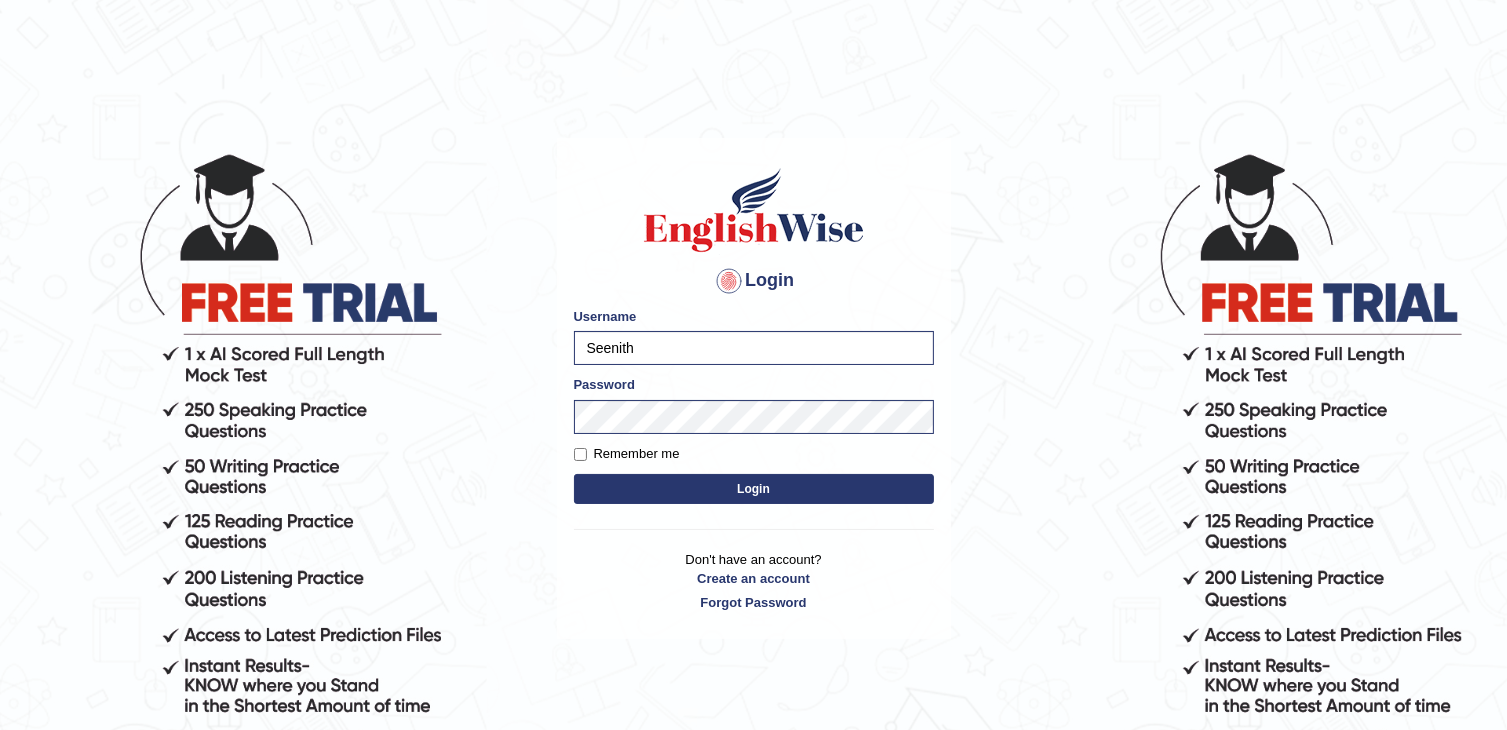 click on "Username
Seenith" at bounding box center [754, 336] 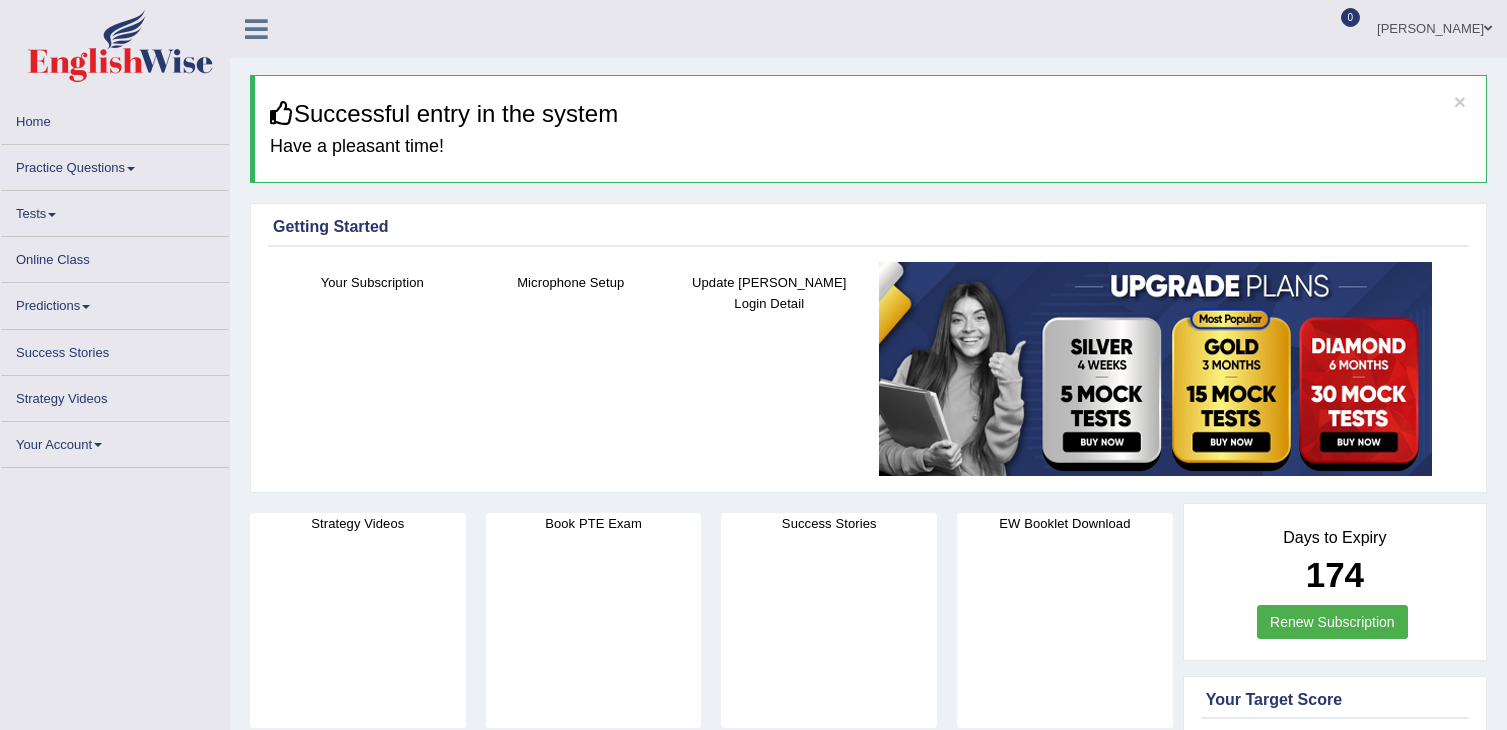 scroll, scrollTop: 0, scrollLeft: 0, axis: both 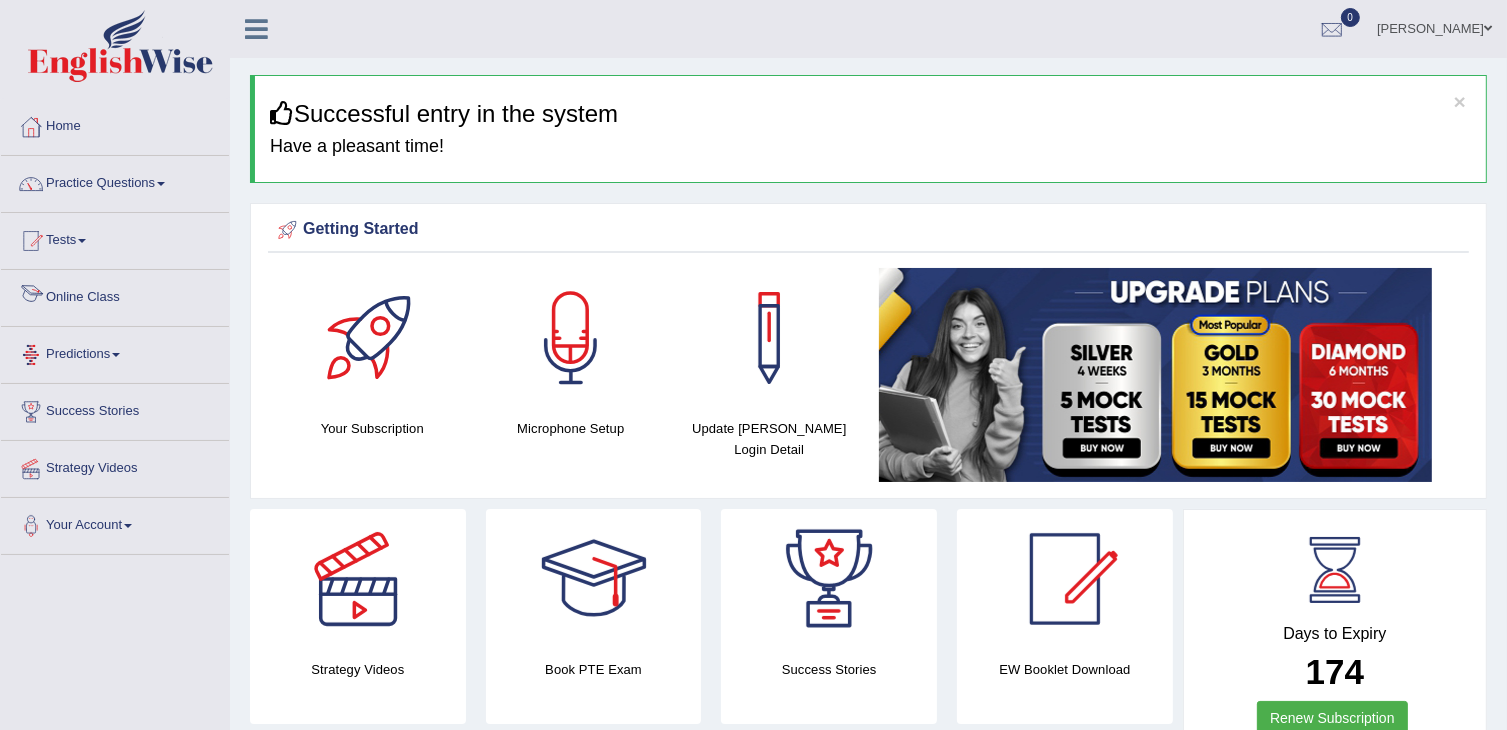 click on "Online Class" at bounding box center [115, 295] 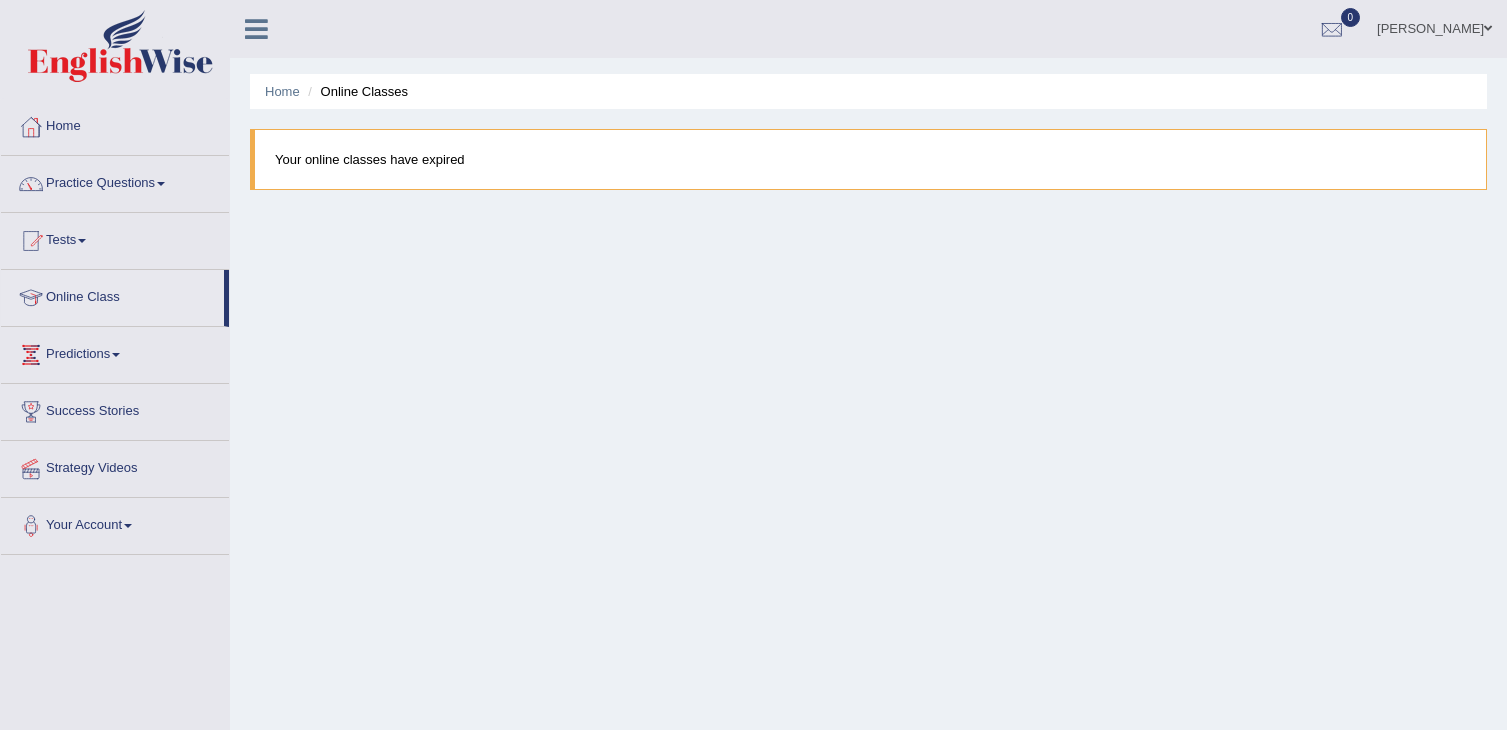scroll, scrollTop: 0, scrollLeft: 0, axis: both 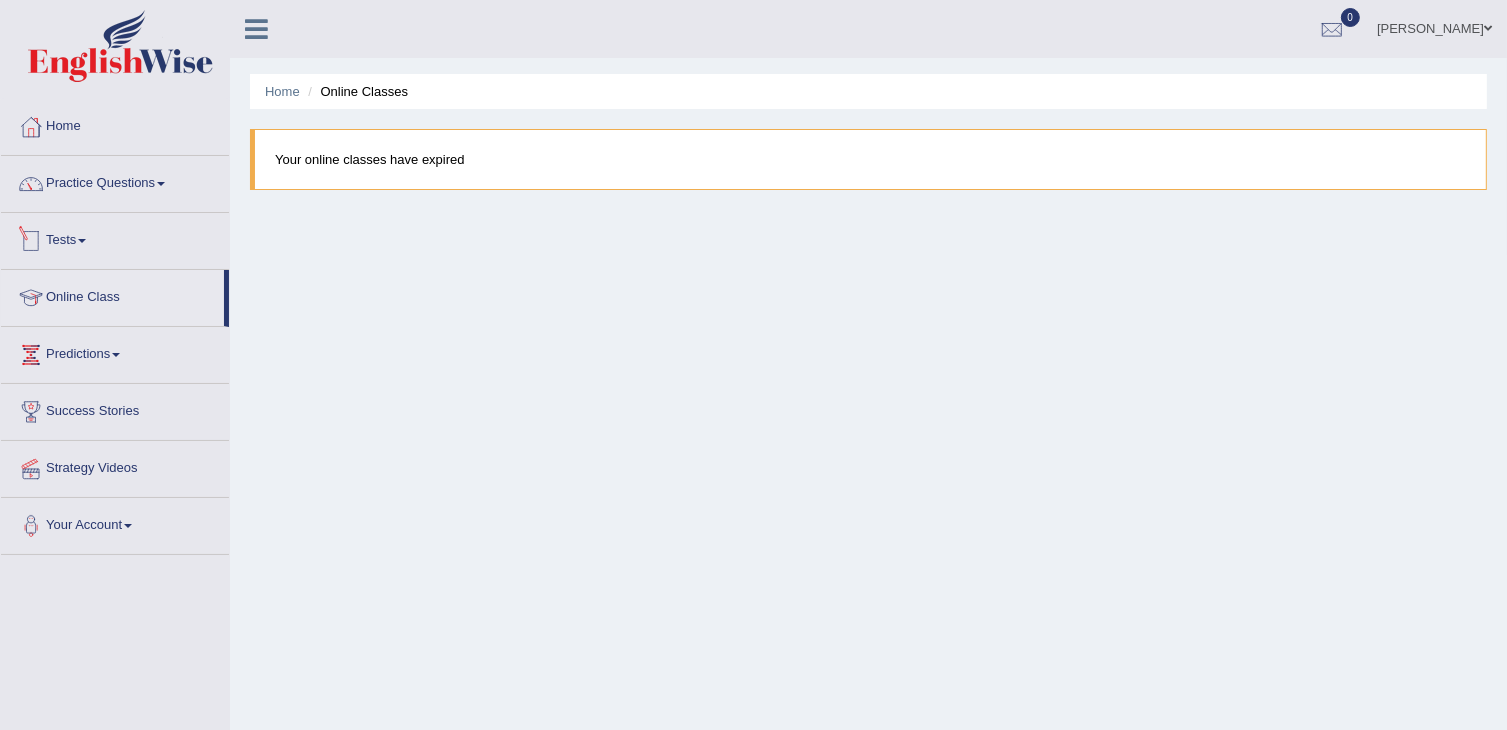 click on "Tests" at bounding box center [115, 238] 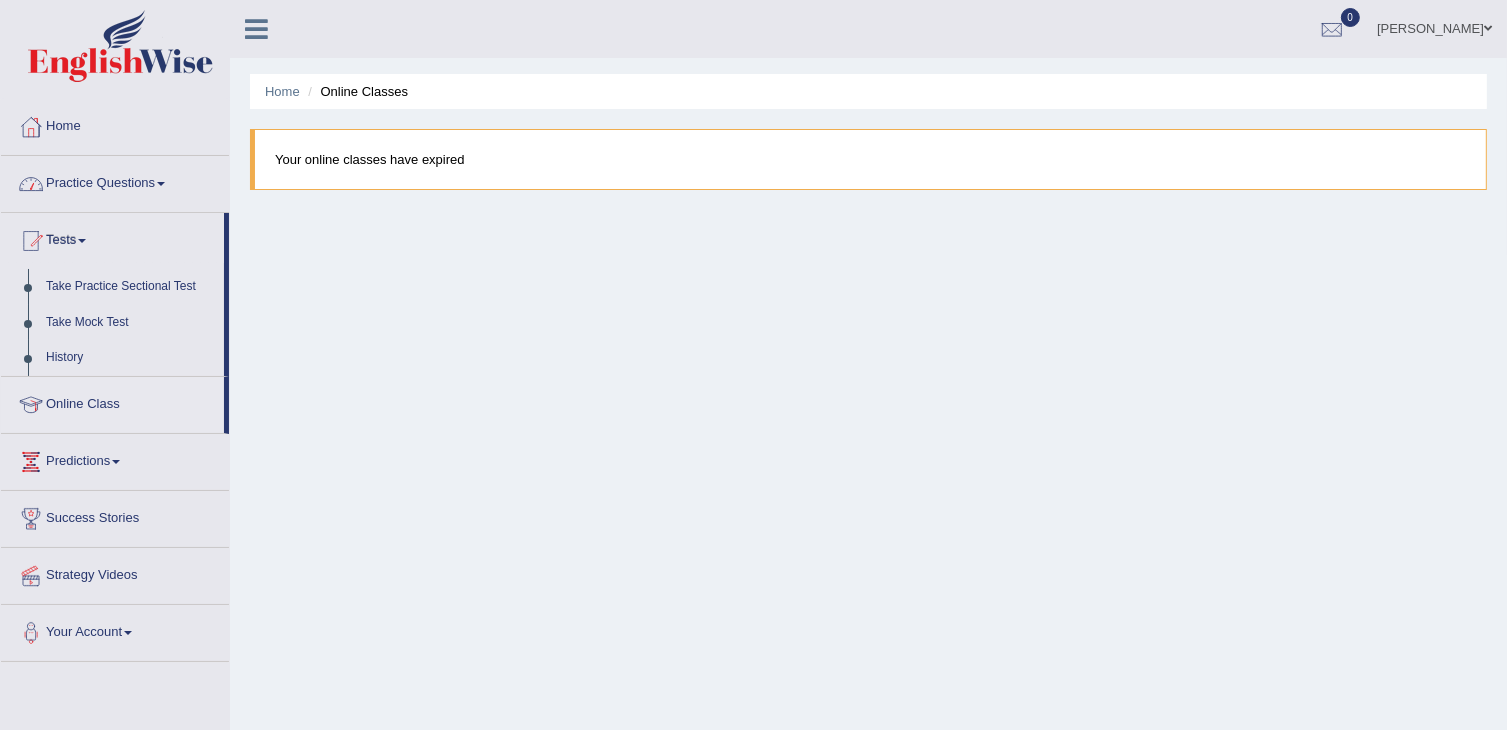 click on "Practice Questions" at bounding box center [115, 181] 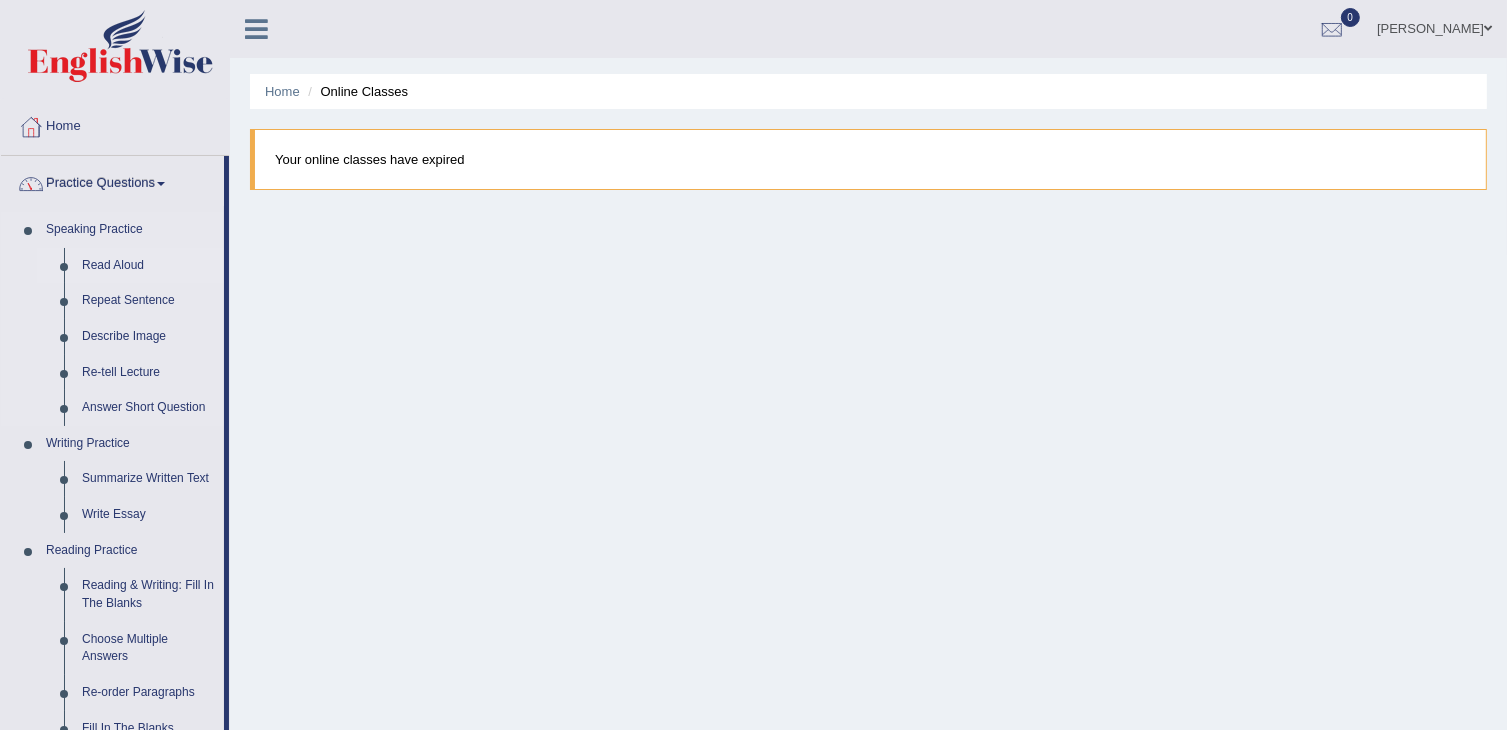 click on "Read Aloud" at bounding box center (148, 266) 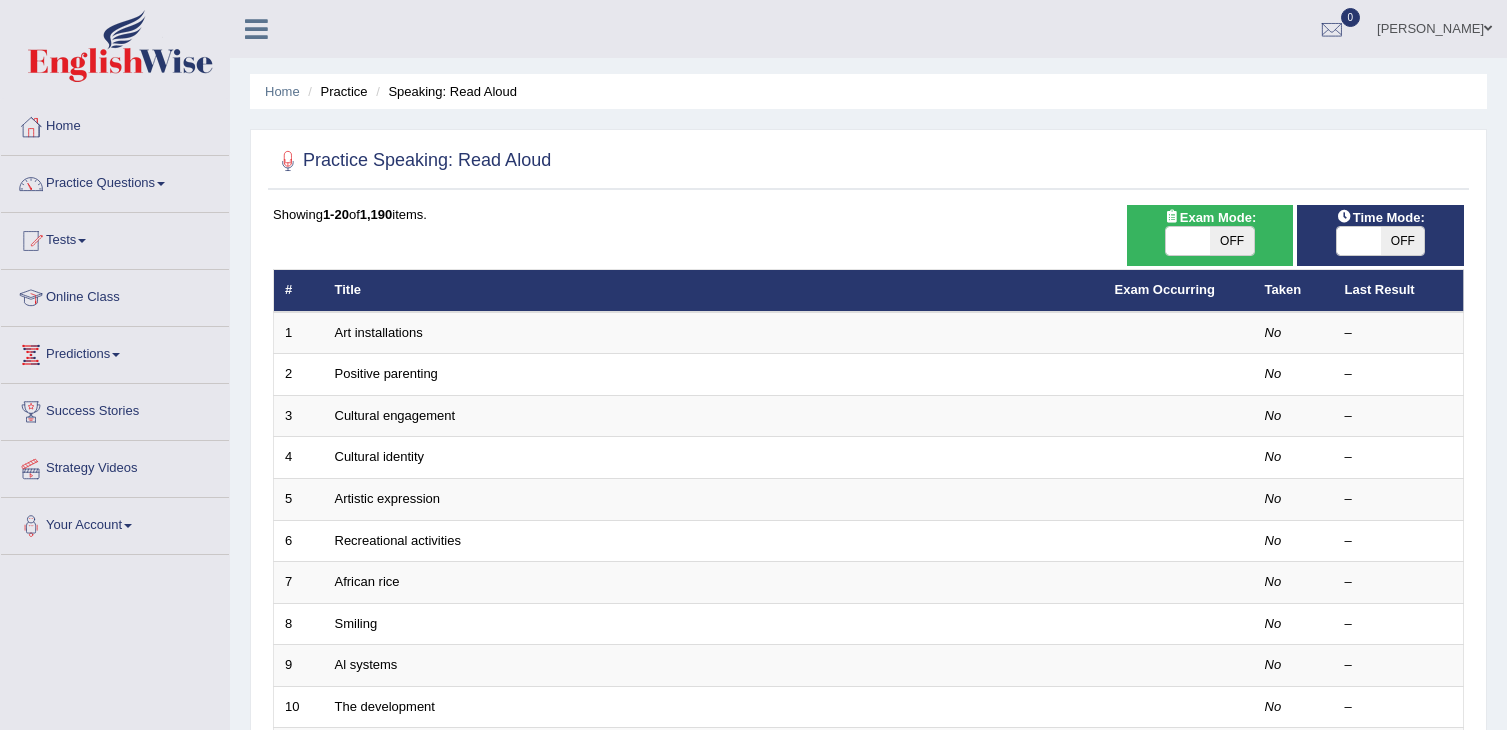 scroll, scrollTop: 0, scrollLeft: 0, axis: both 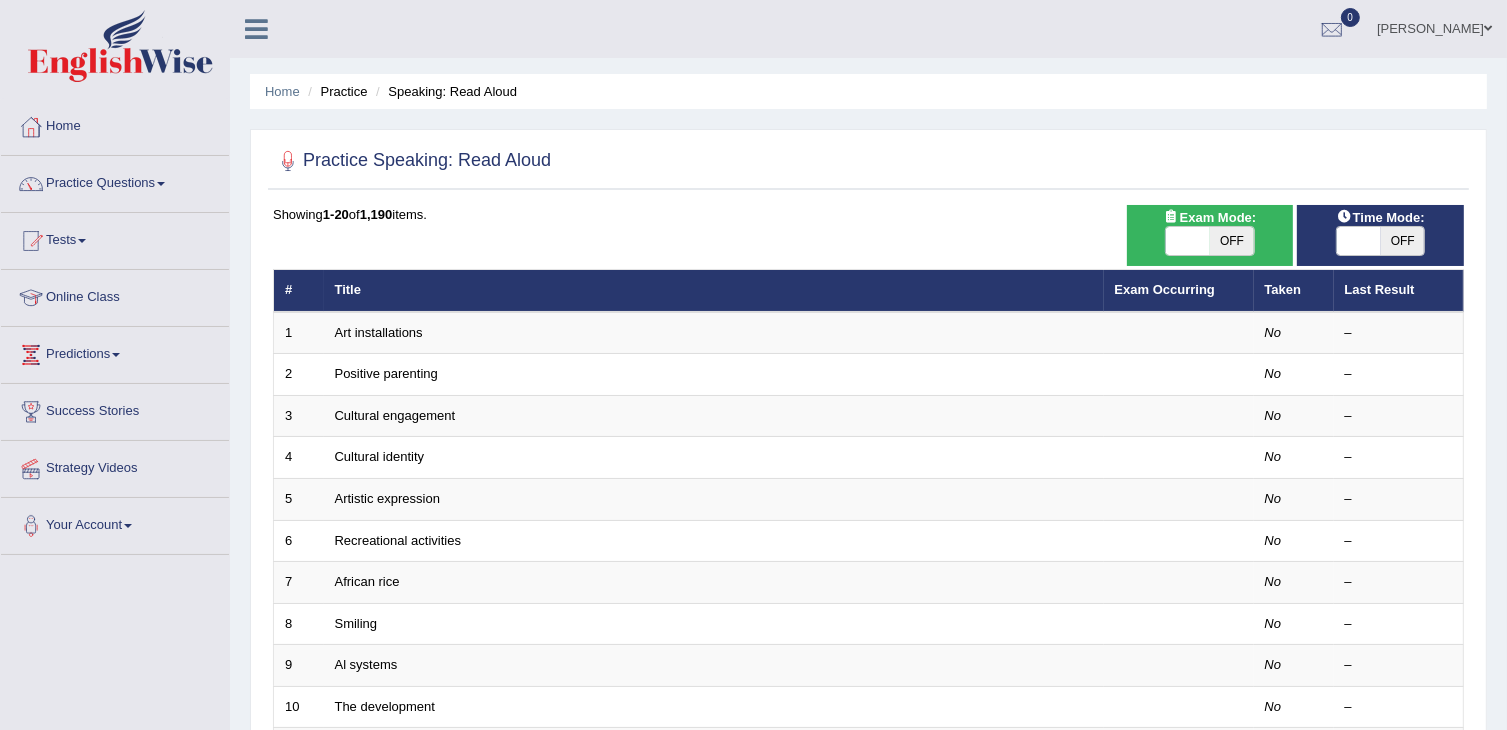 click on "Art installations" at bounding box center (379, 332) 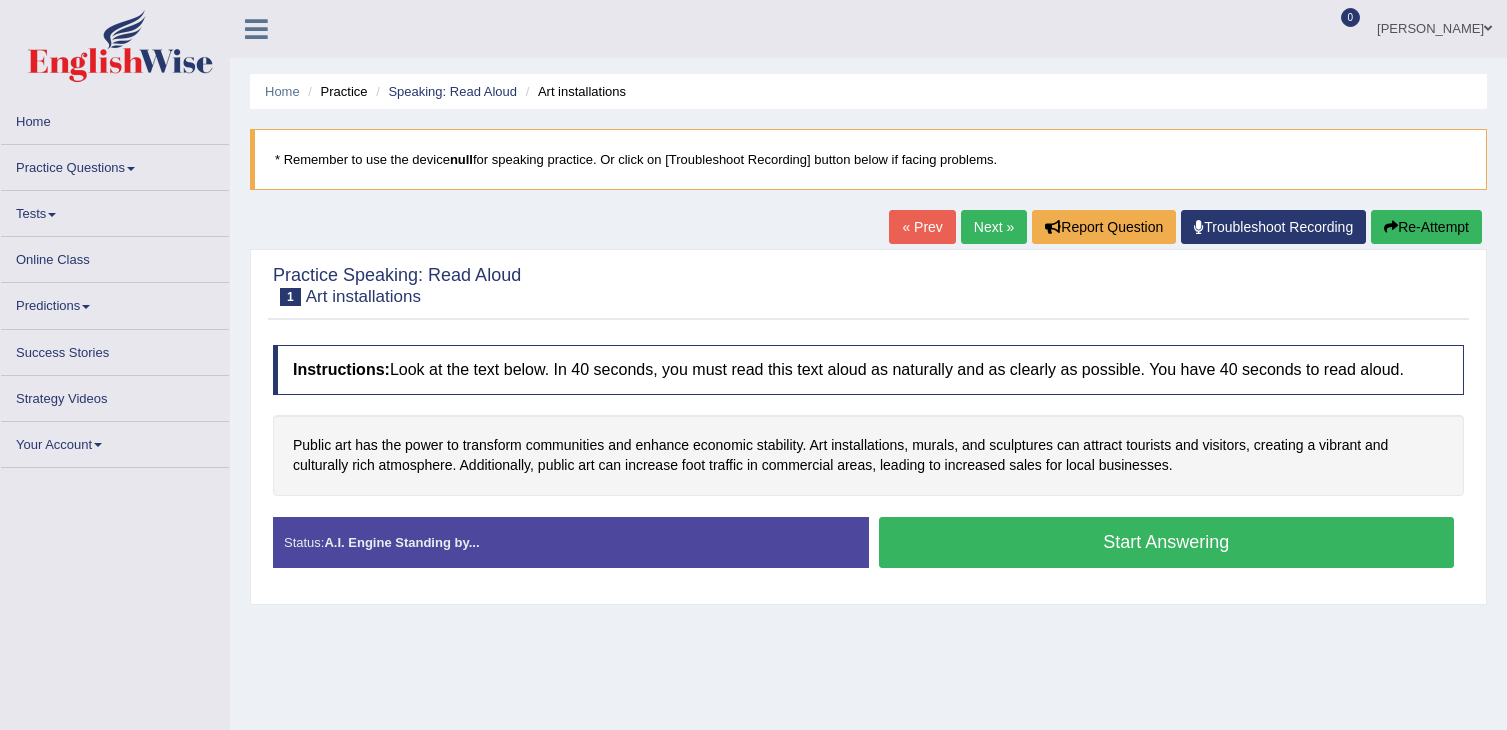 scroll, scrollTop: 0, scrollLeft: 0, axis: both 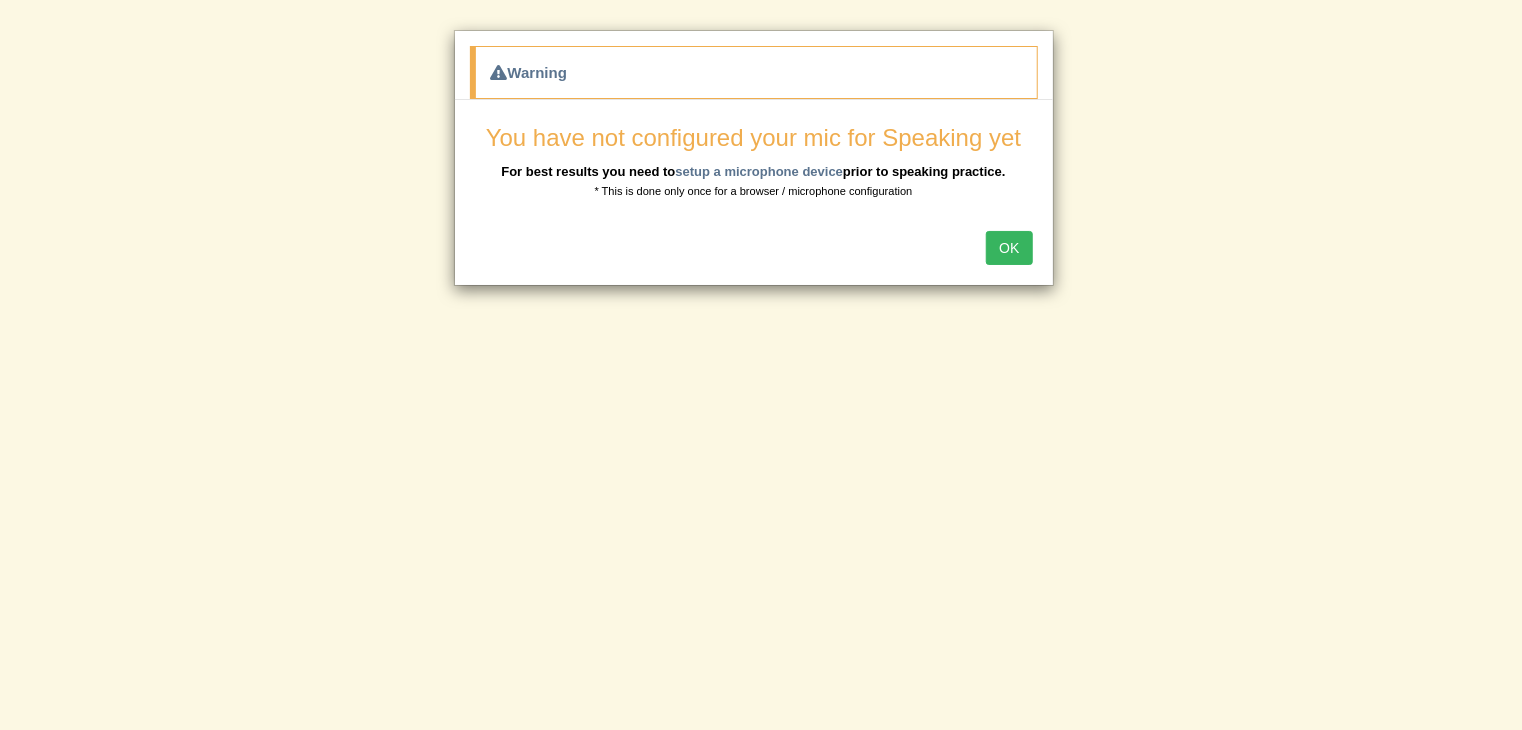 click on "OK" at bounding box center [1009, 248] 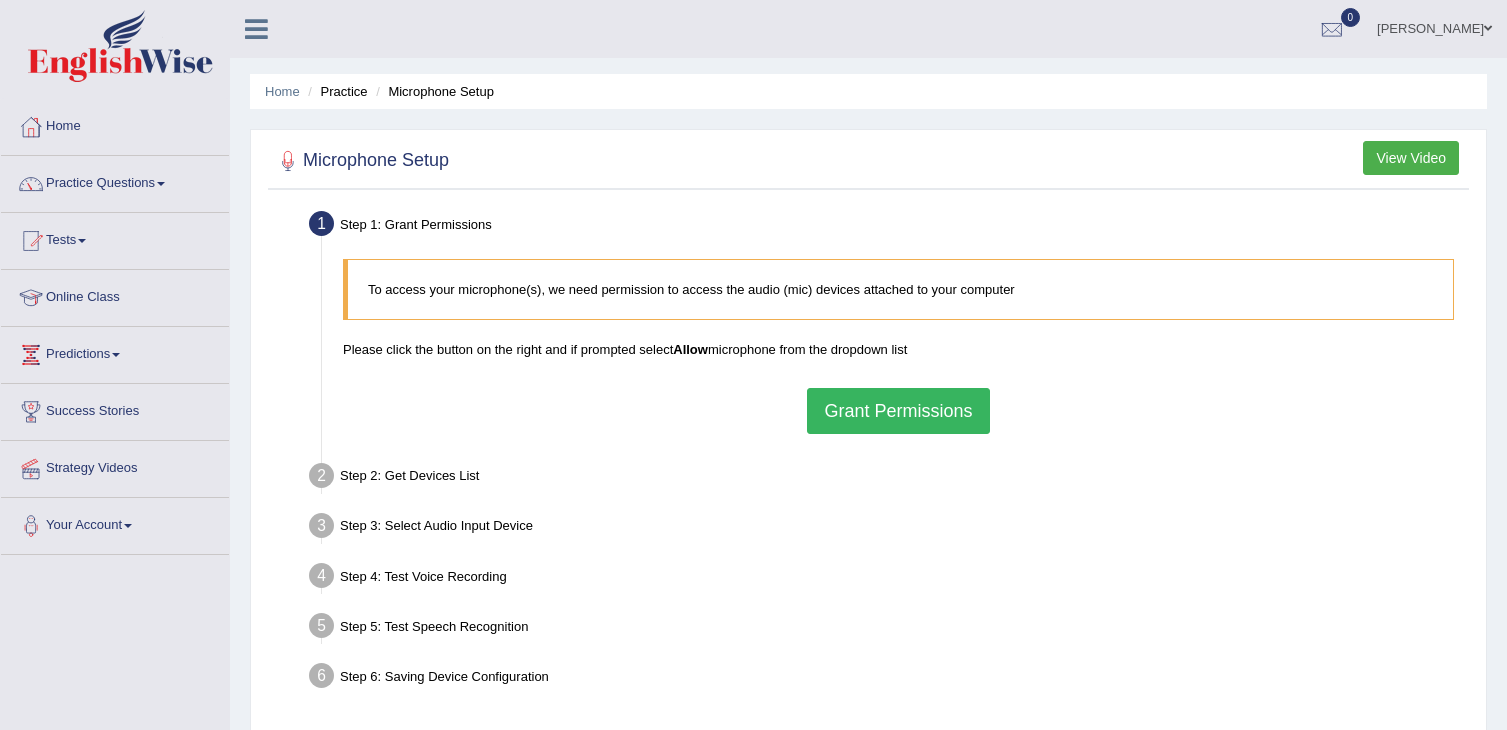 scroll, scrollTop: 0, scrollLeft: 0, axis: both 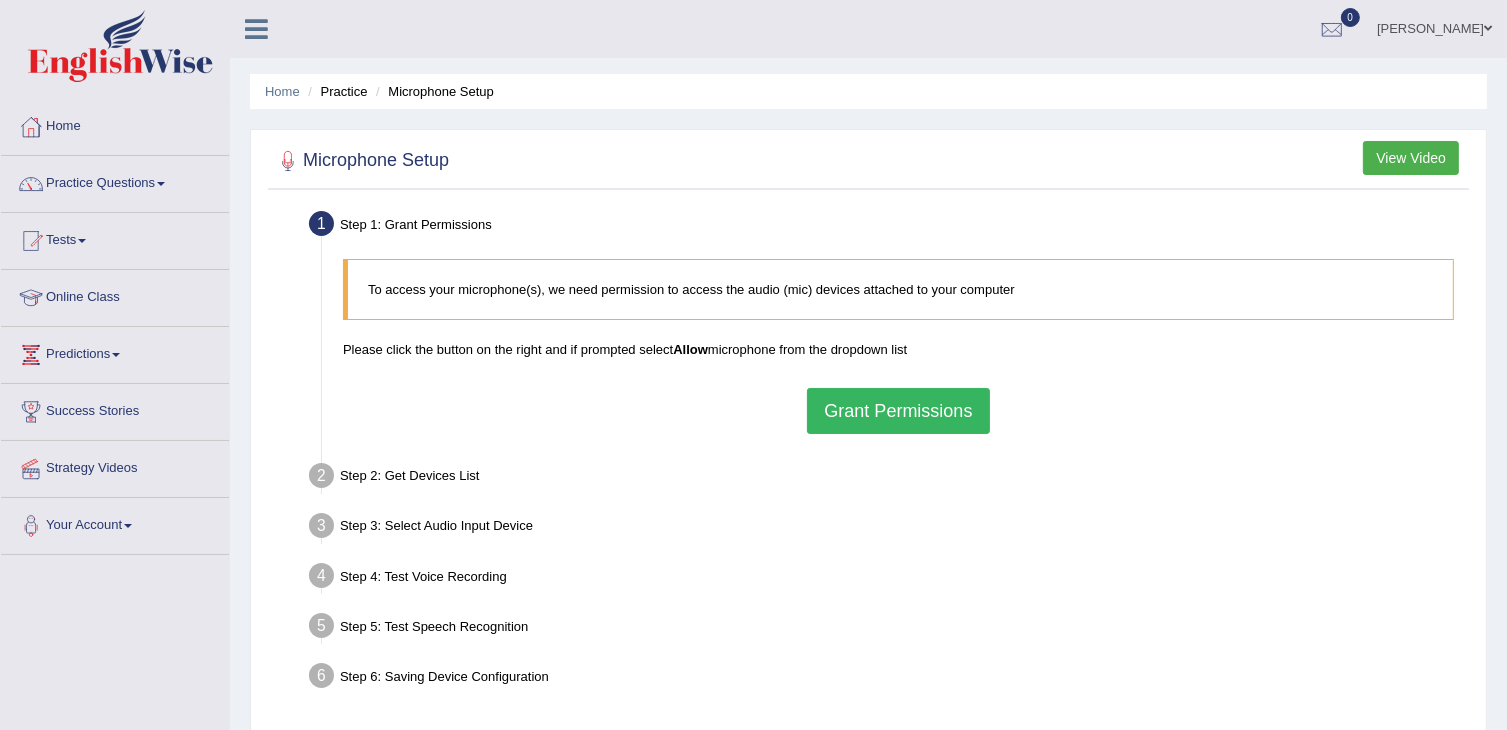 click on "Grant Permissions" at bounding box center [898, 411] 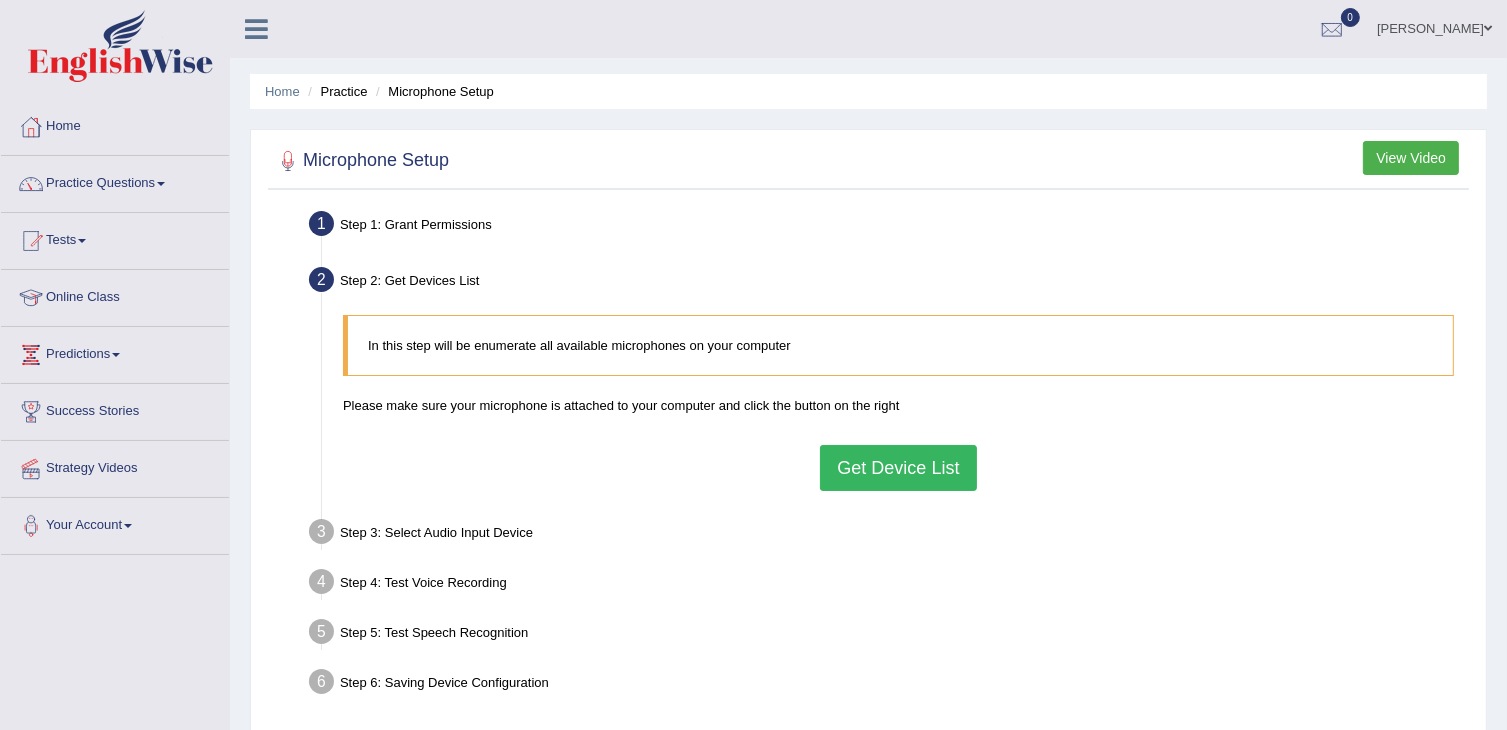 click on "Get Device List" at bounding box center [898, 468] 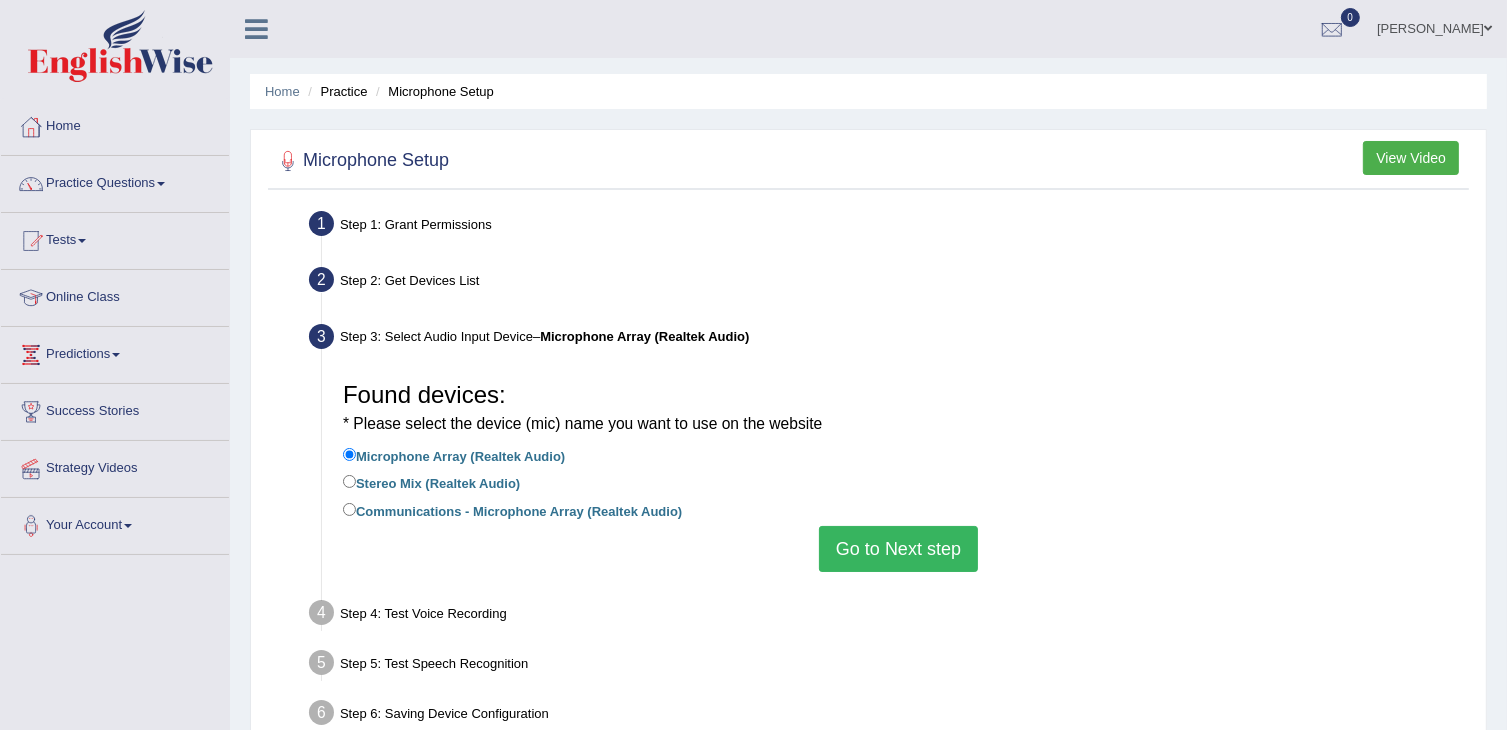 click on "Stereo Mix (Realtek Audio)" at bounding box center [431, 482] 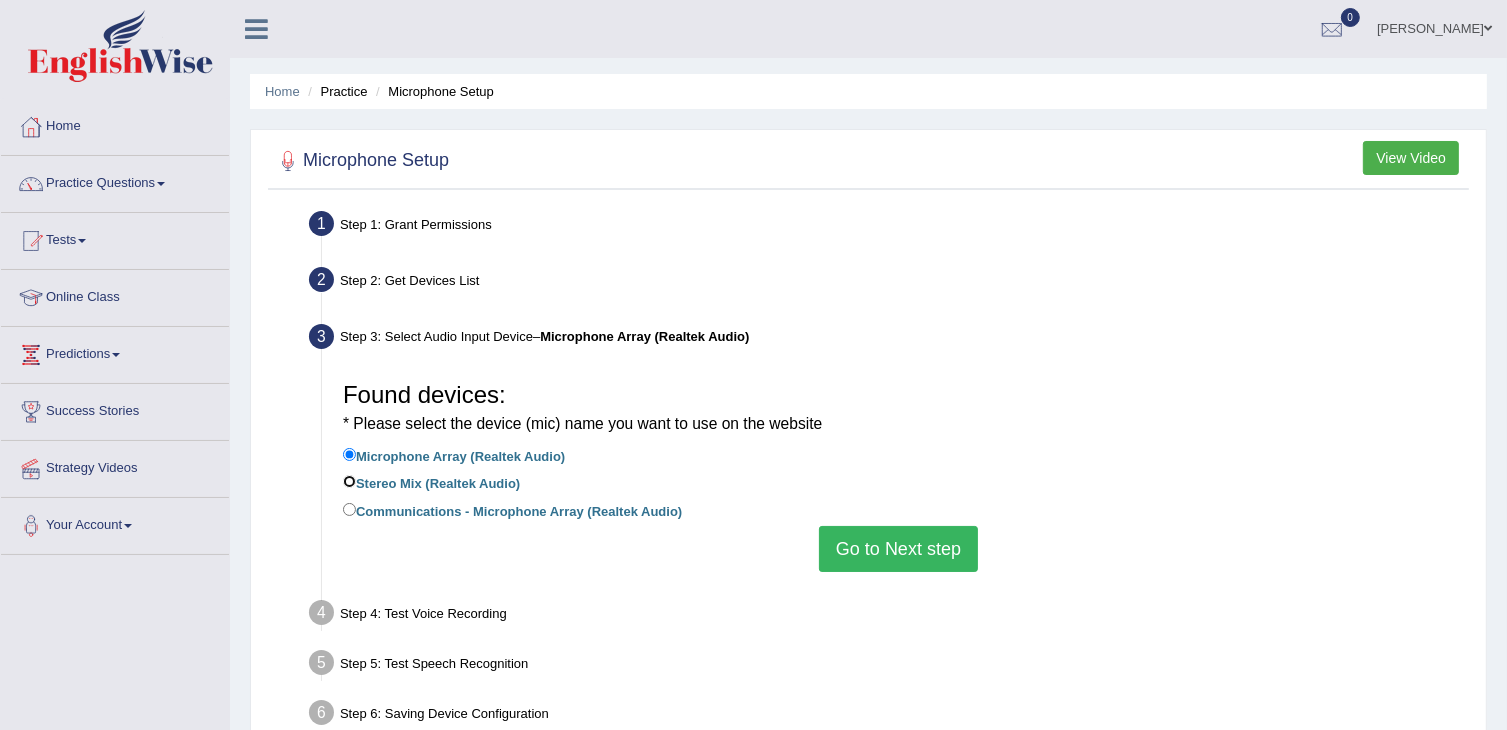 click on "Stereo Mix (Realtek Audio)" at bounding box center (349, 481) 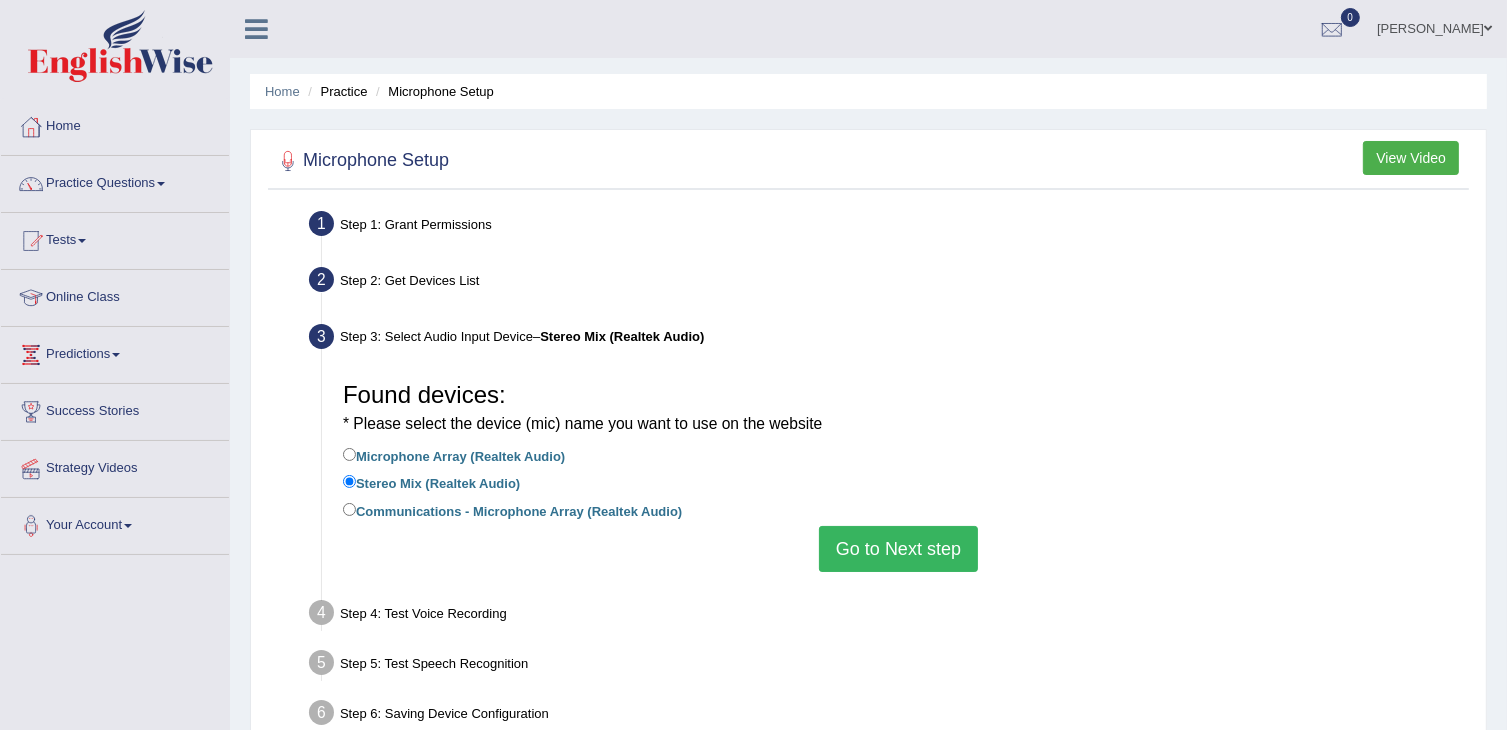 click on "Microphone Array (Realtek Audio)" at bounding box center [454, 455] 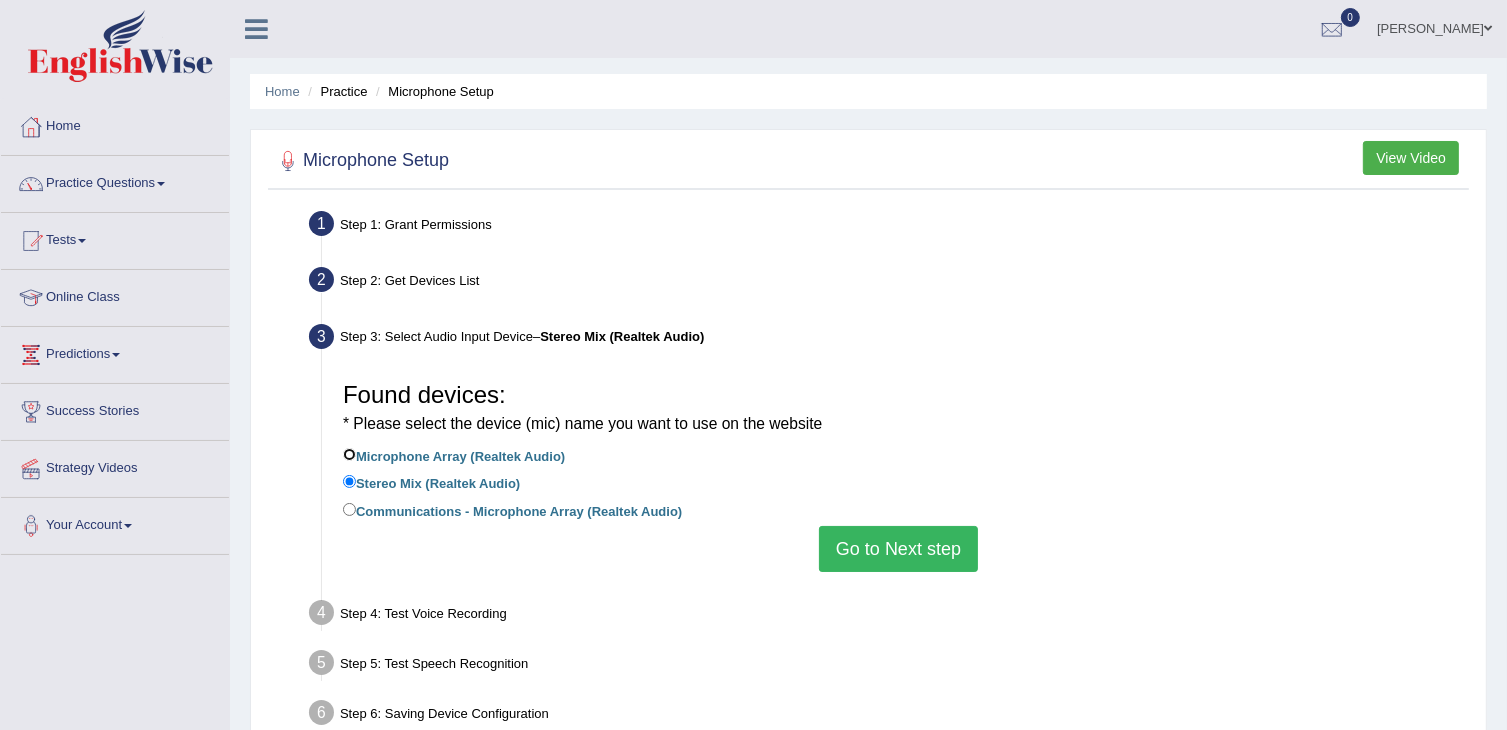 click on "Microphone Array (Realtek Audio)" at bounding box center [349, 454] 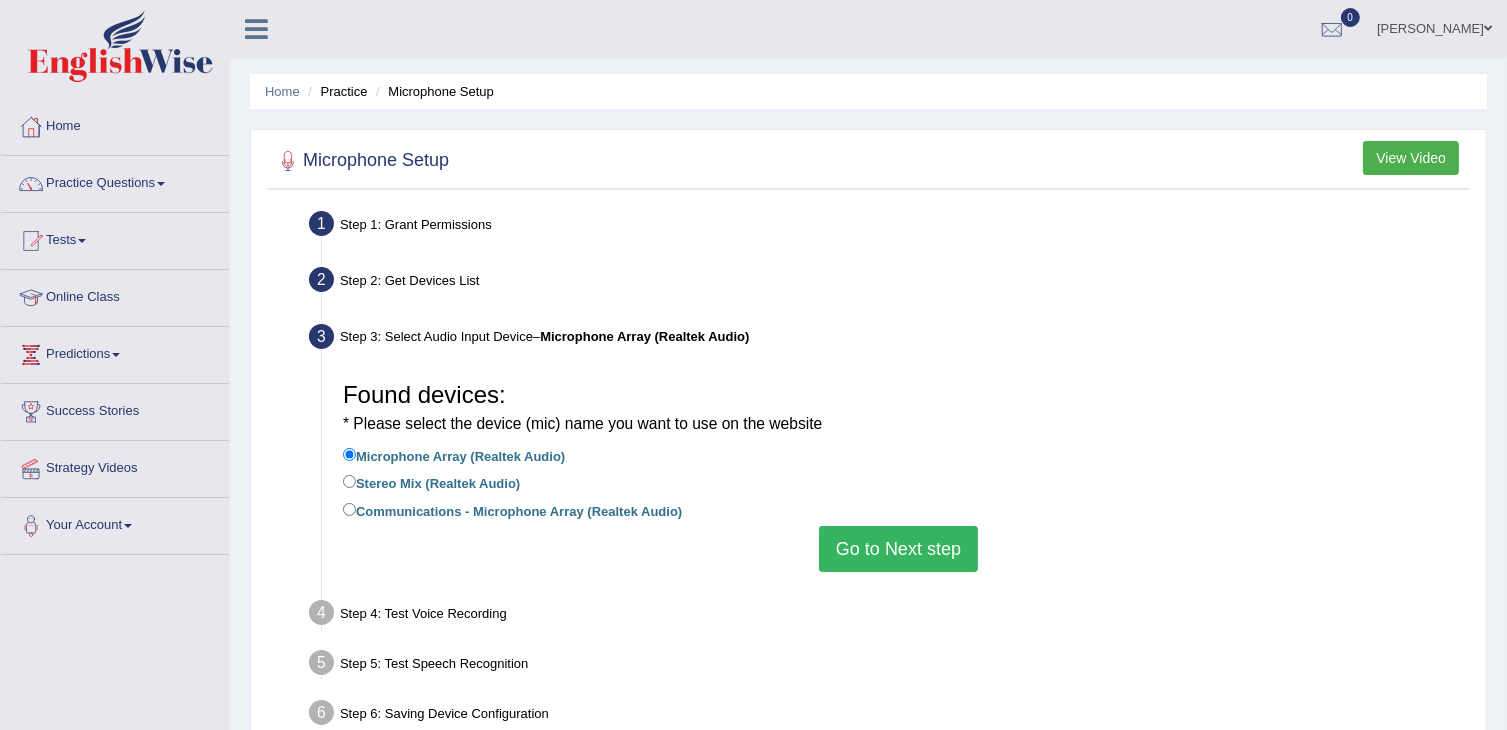 click on "Stereo Mix (Realtek Audio)" at bounding box center [431, 482] 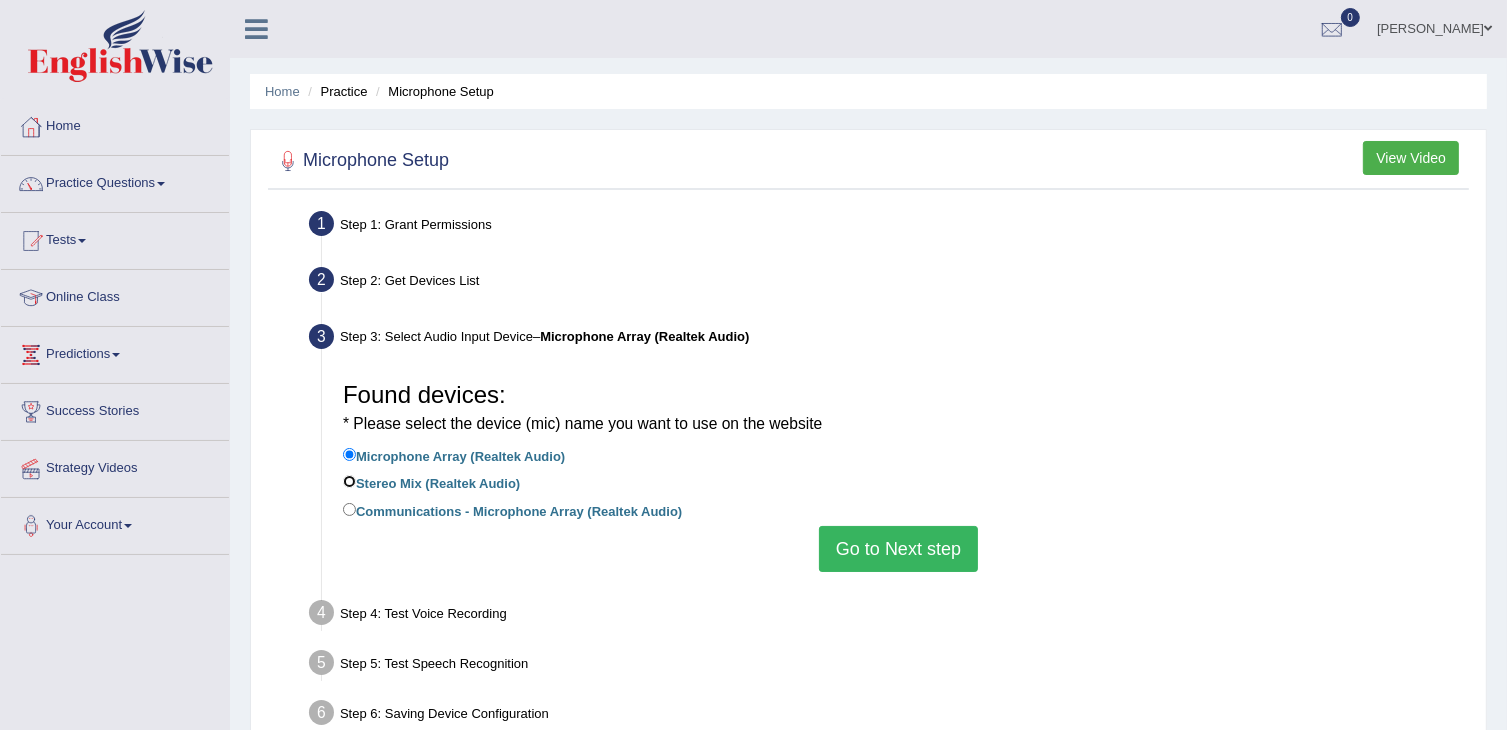 click on "Stereo Mix (Realtek Audio)" at bounding box center [349, 481] 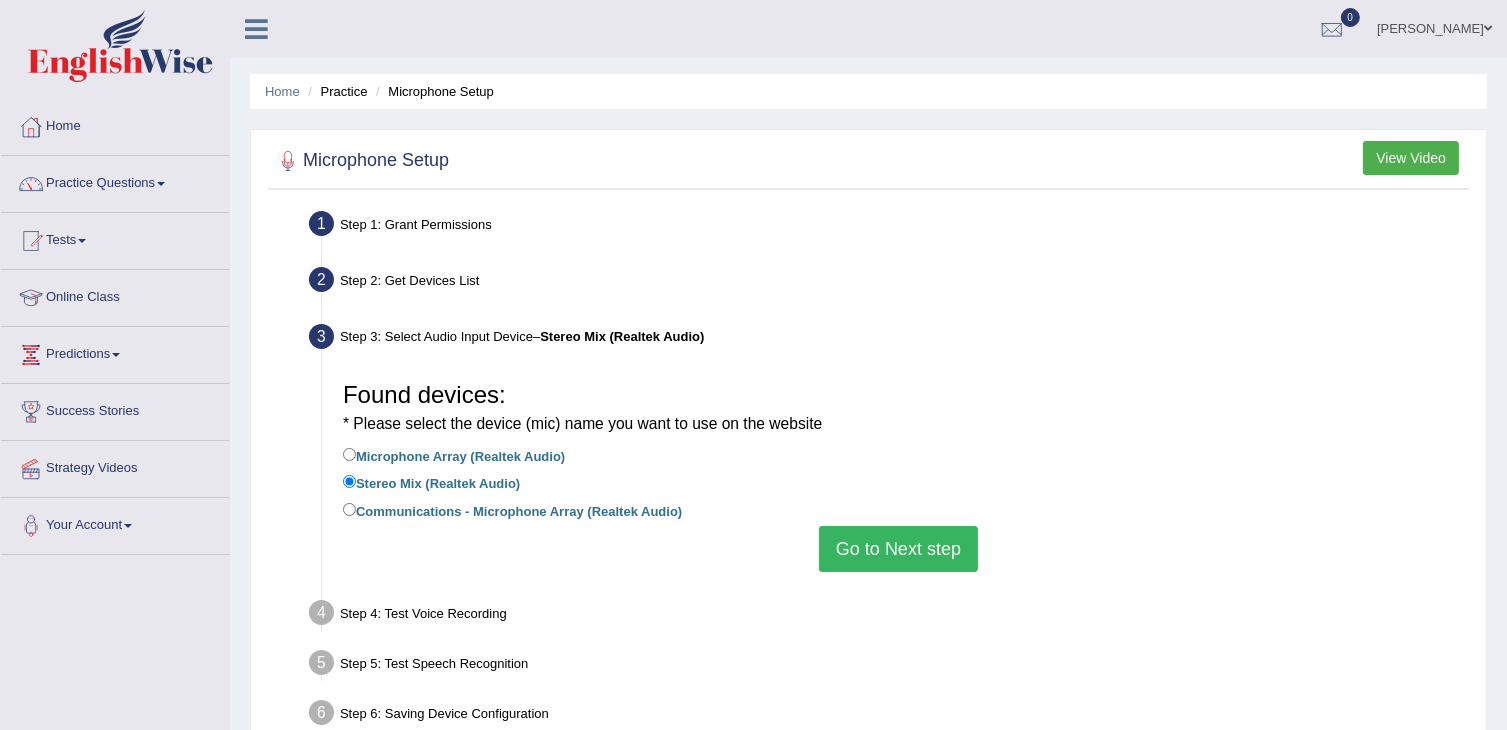 click on "Go to Next step" at bounding box center [898, 549] 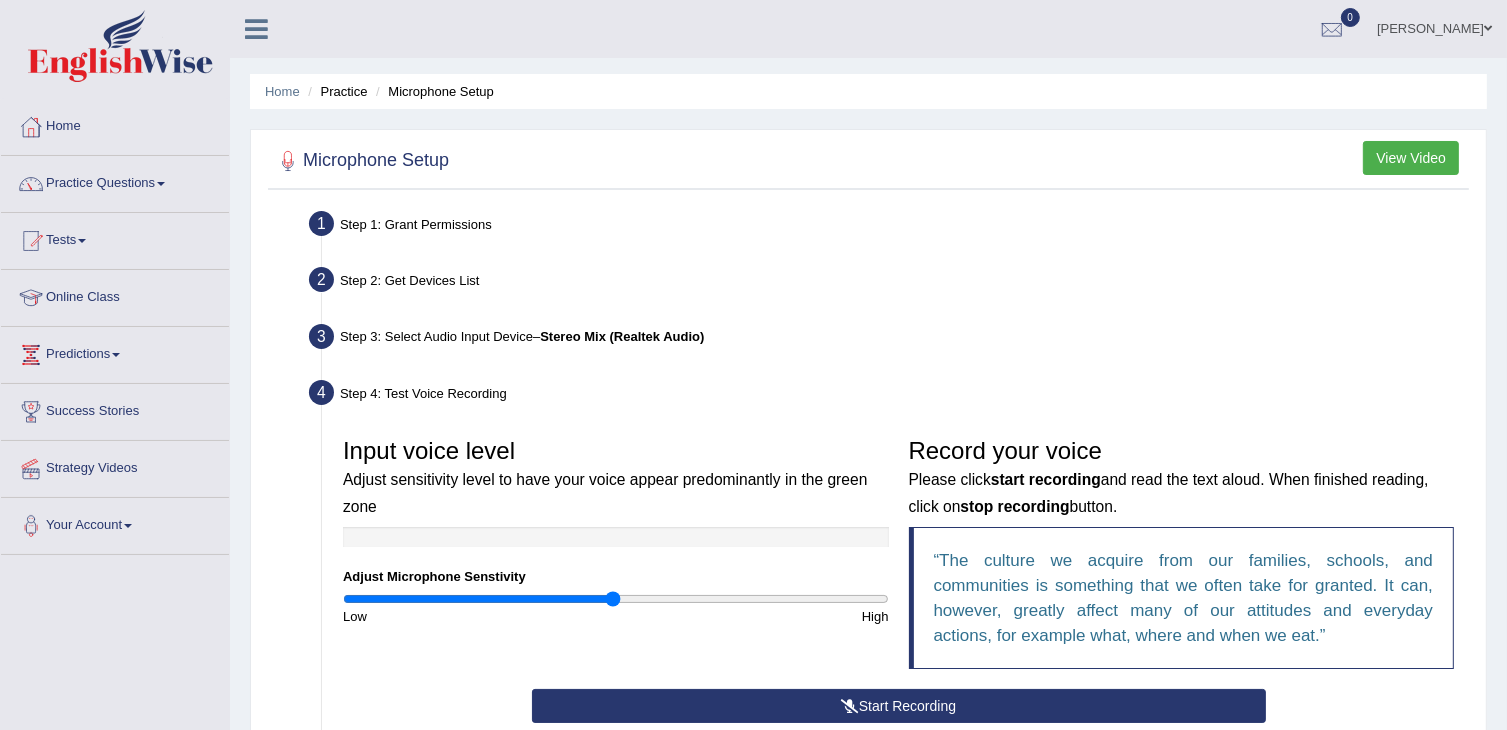 scroll, scrollTop: 320, scrollLeft: 0, axis: vertical 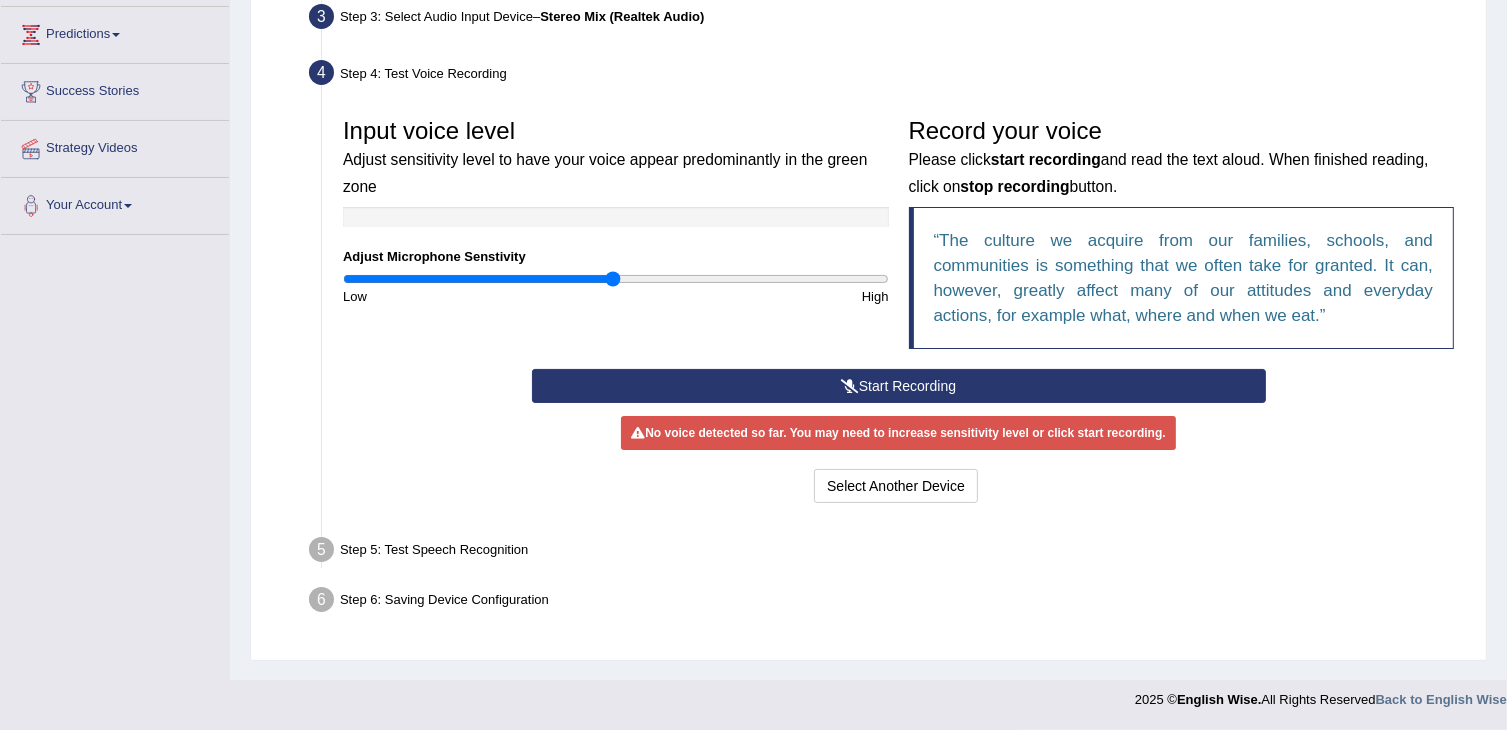 click on "Start Recording" at bounding box center [899, 386] 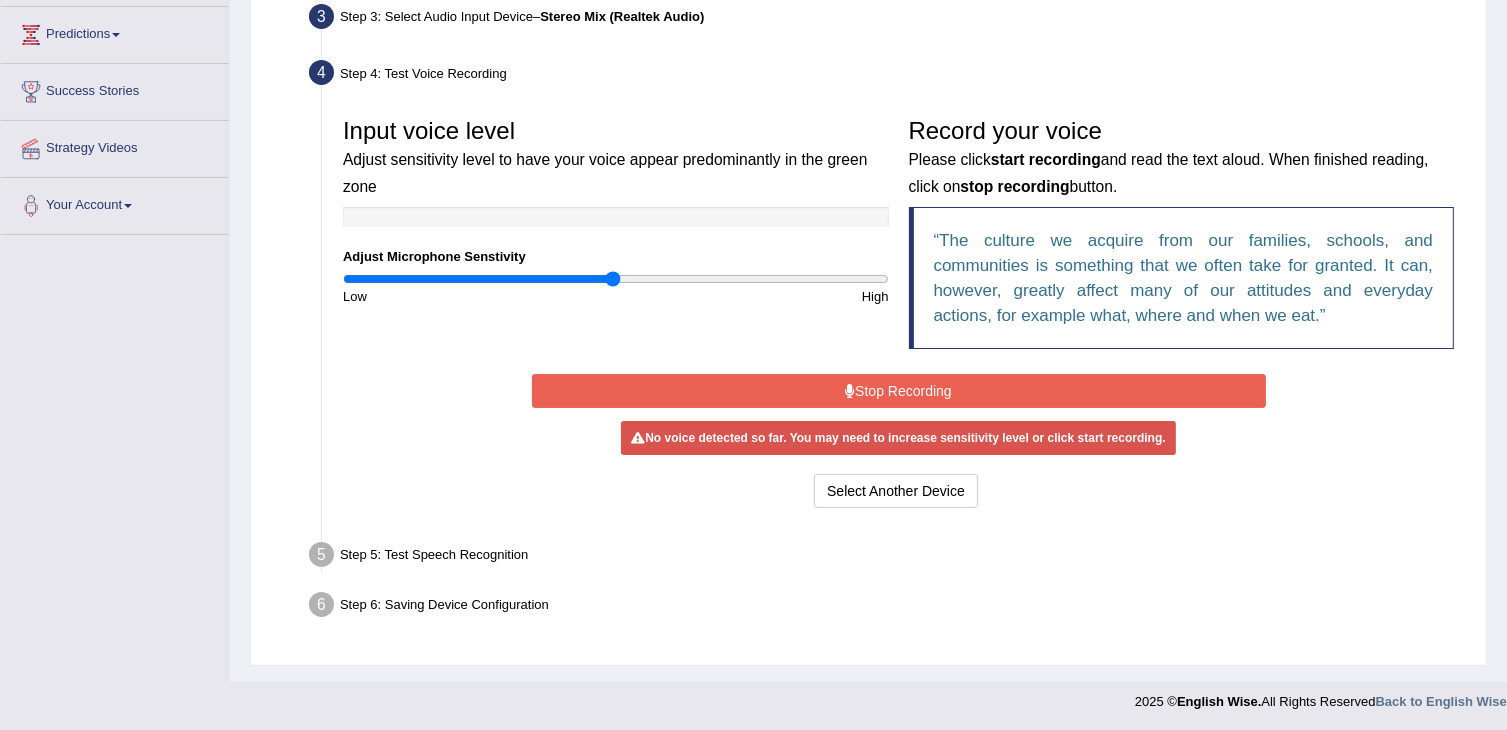 click on "Stop Recording" at bounding box center [899, 391] 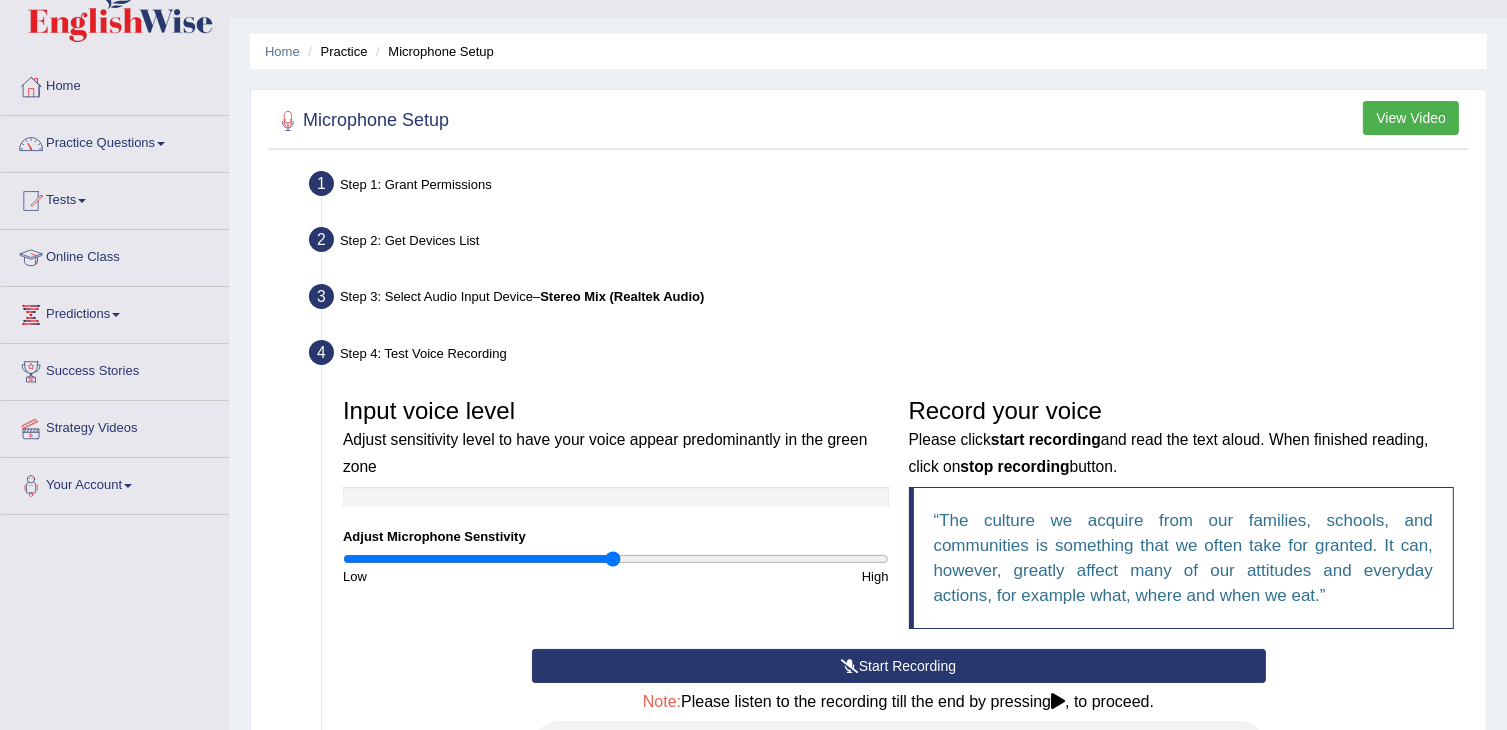 scroll, scrollTop: 0, scrollLeft: 0, axis: both 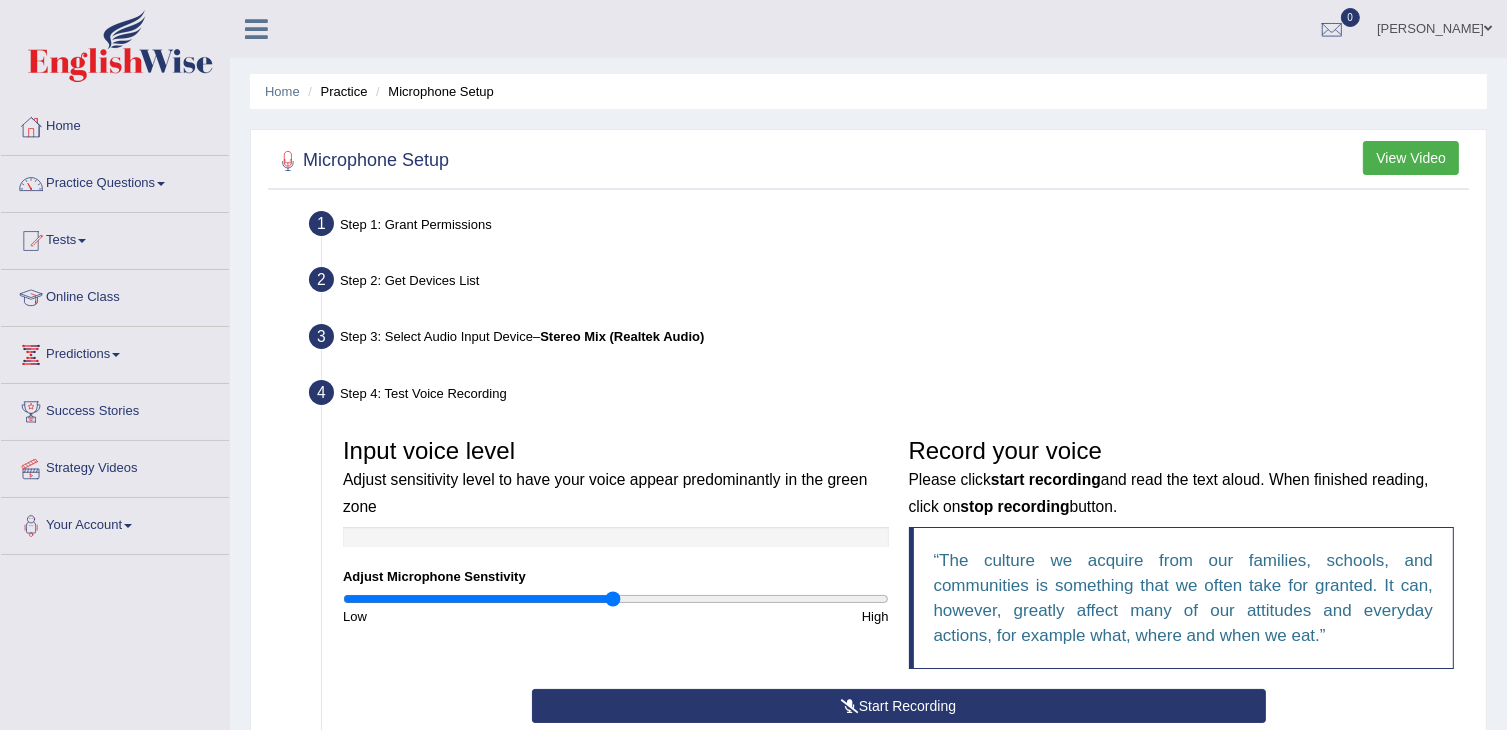 click on "Step 3: Select Audio Input Device  –  Stereo Mix (Realtek Audio)" at bounding box center [888, 340] 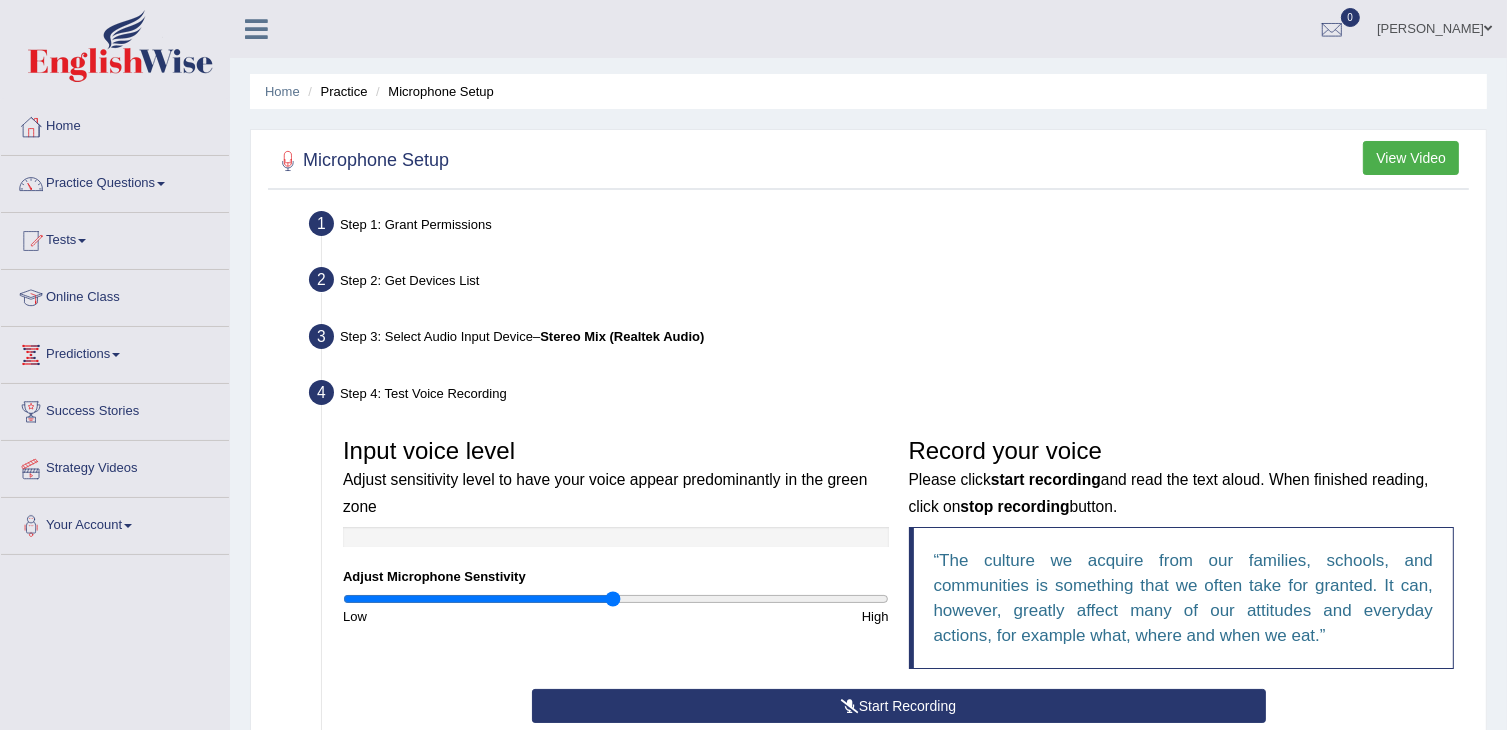 scroll, scrollTop: 412, scrollLeft: 0, axis: vertical 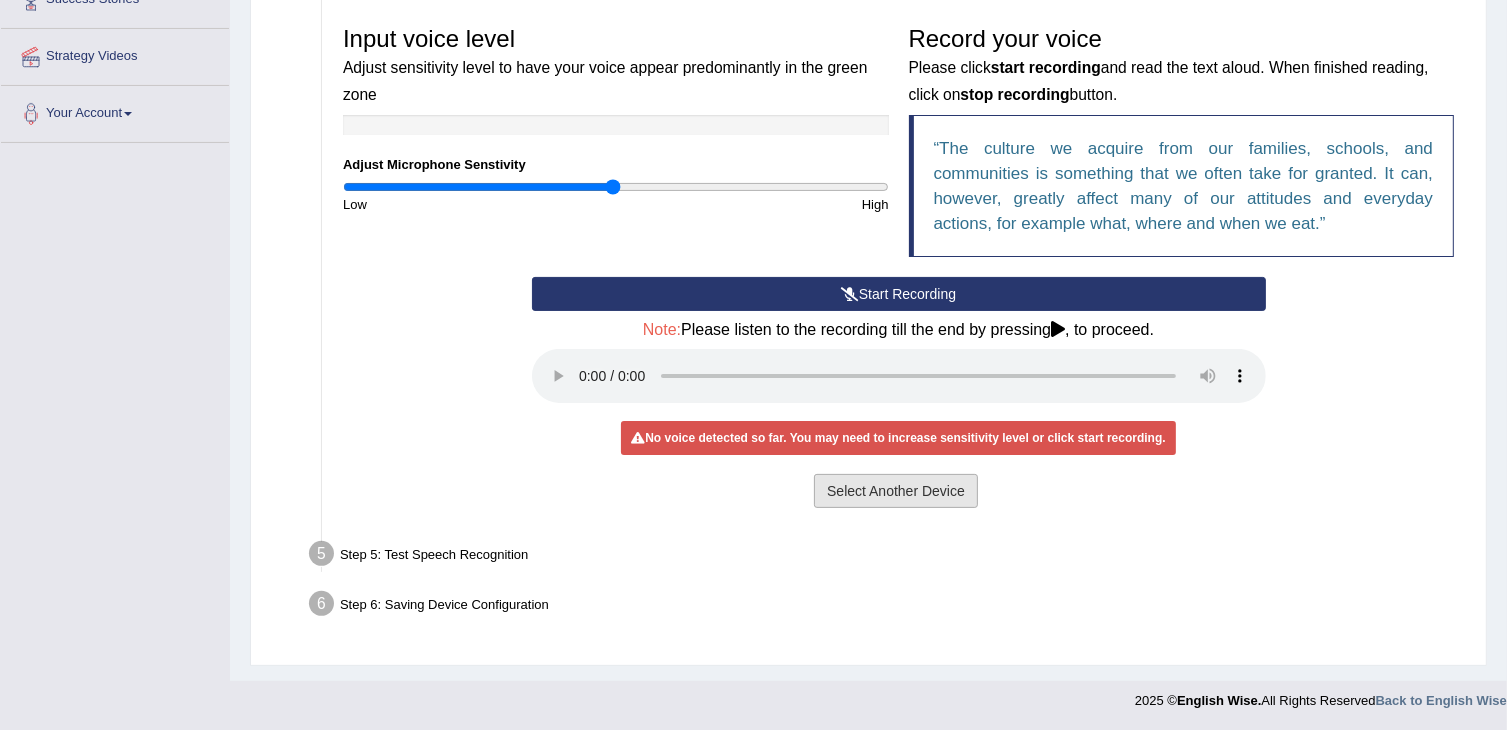 click on "Select Another Device" at bounding box center [896, 491] 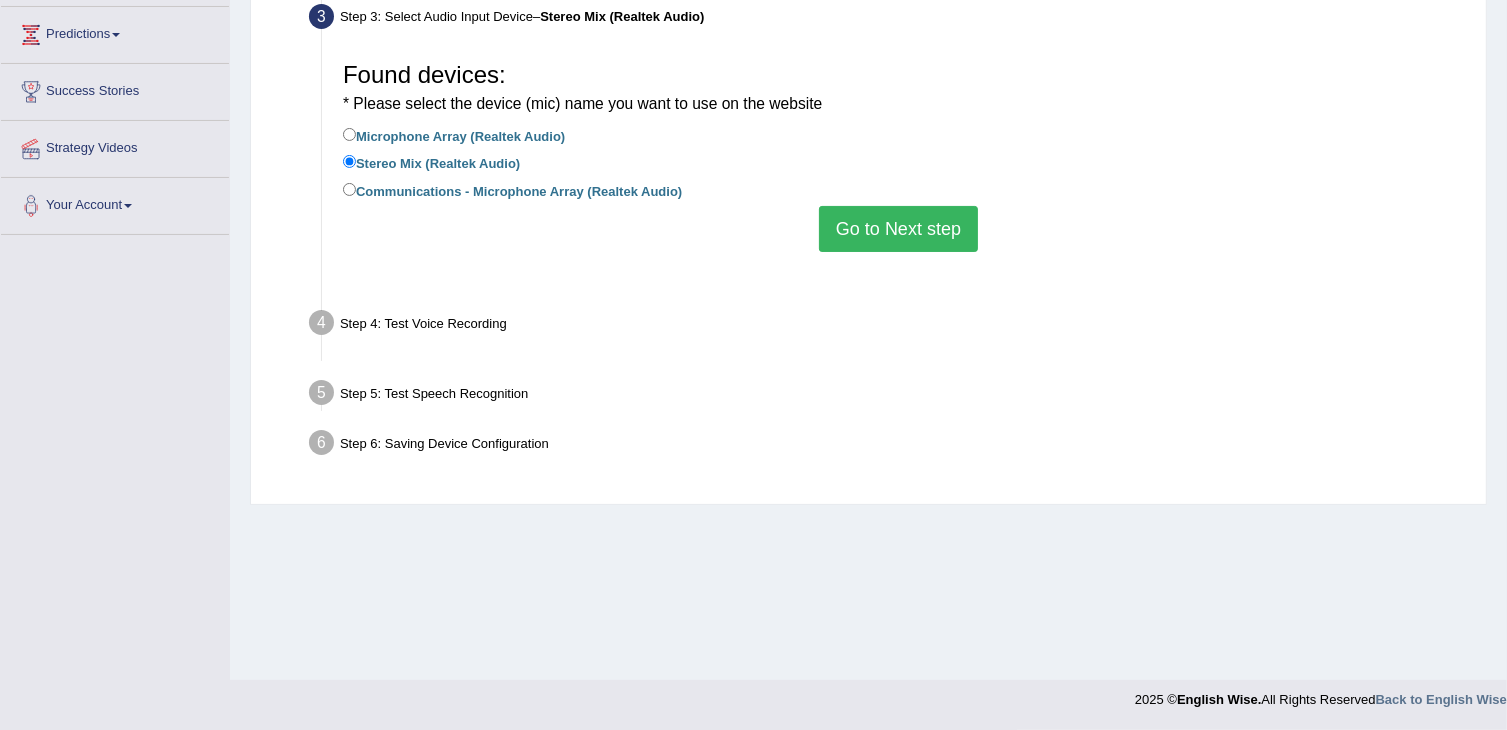 scroll, scrollTop: 320, scrollLeft: 0, axis: vertical 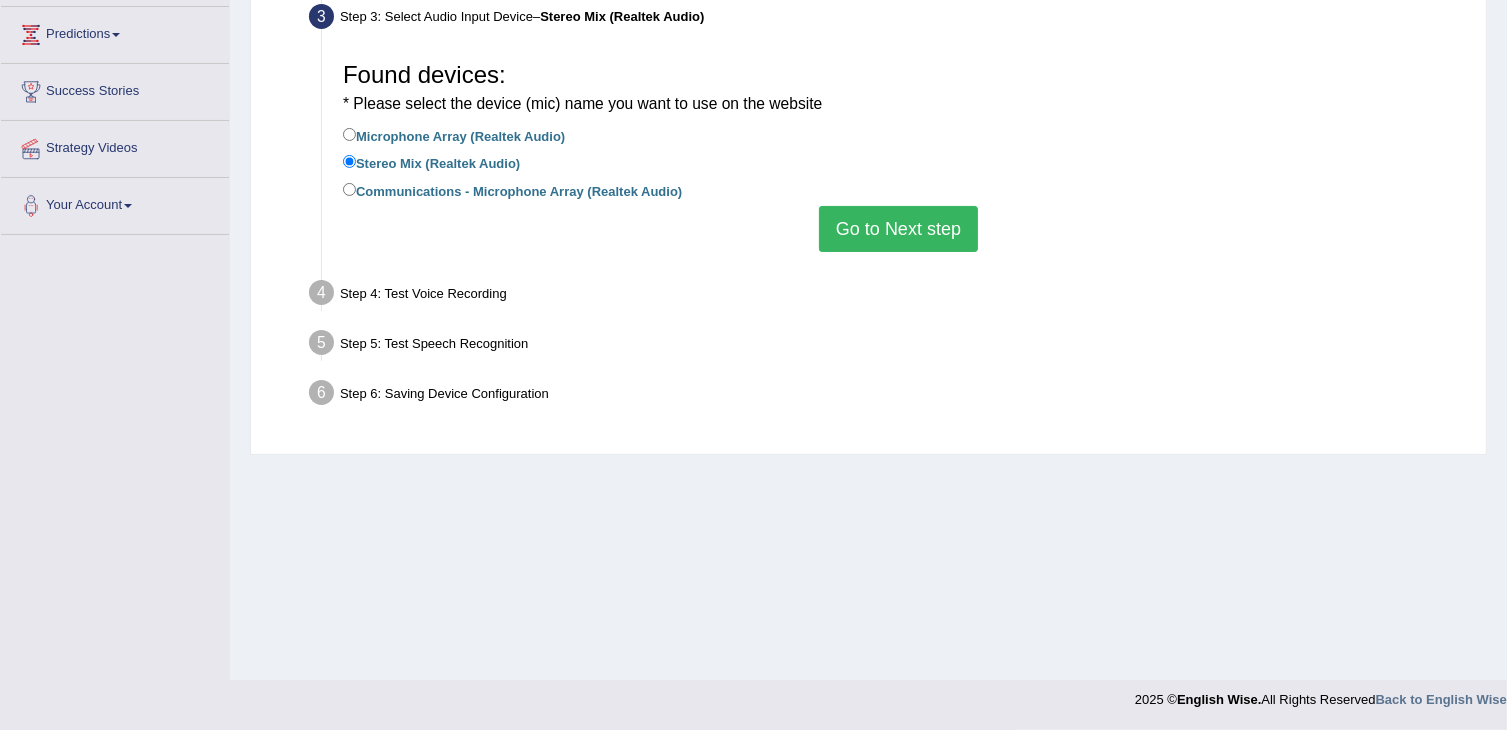 click on "Go to Next step" at bounding box center (898, 229) 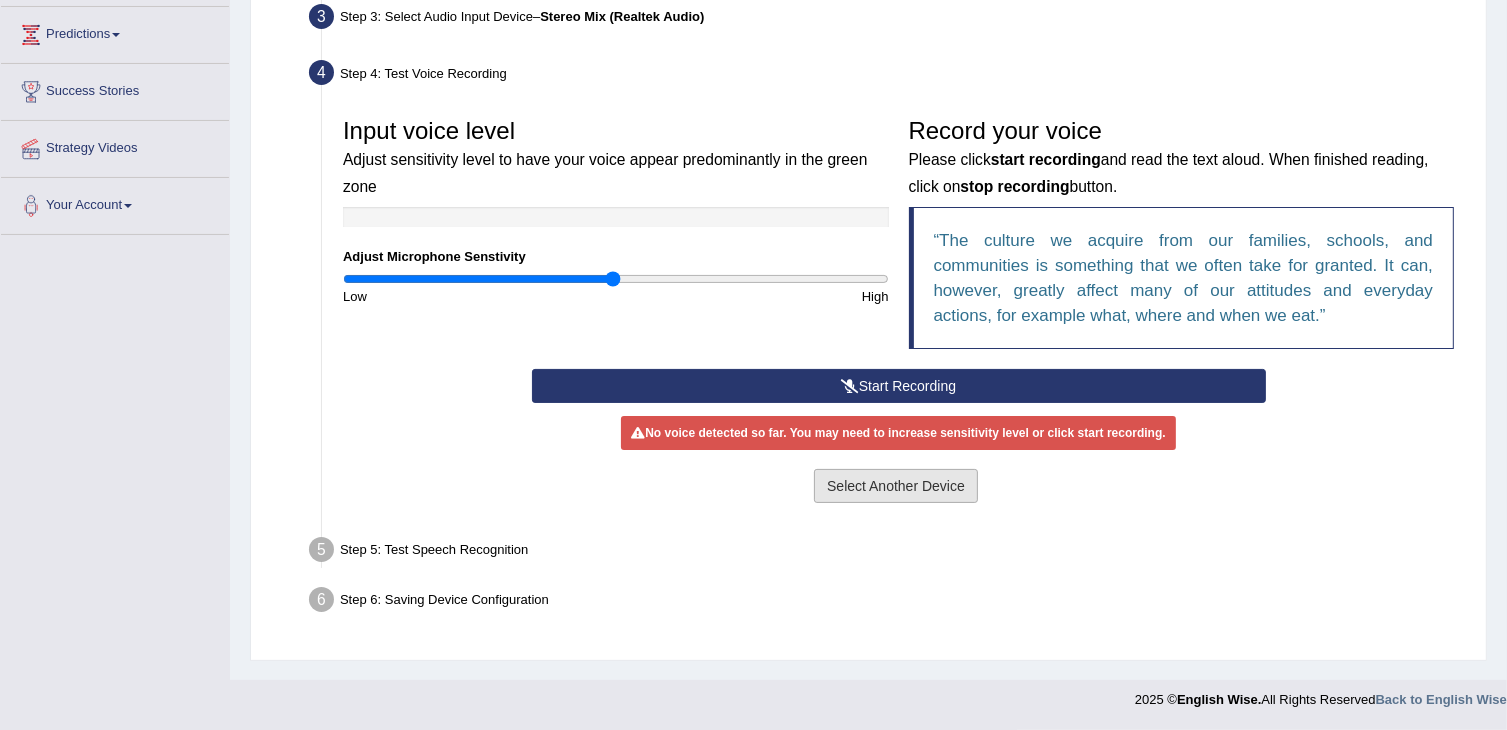 click on "Select Another Device" at bounding box center [896, 486] 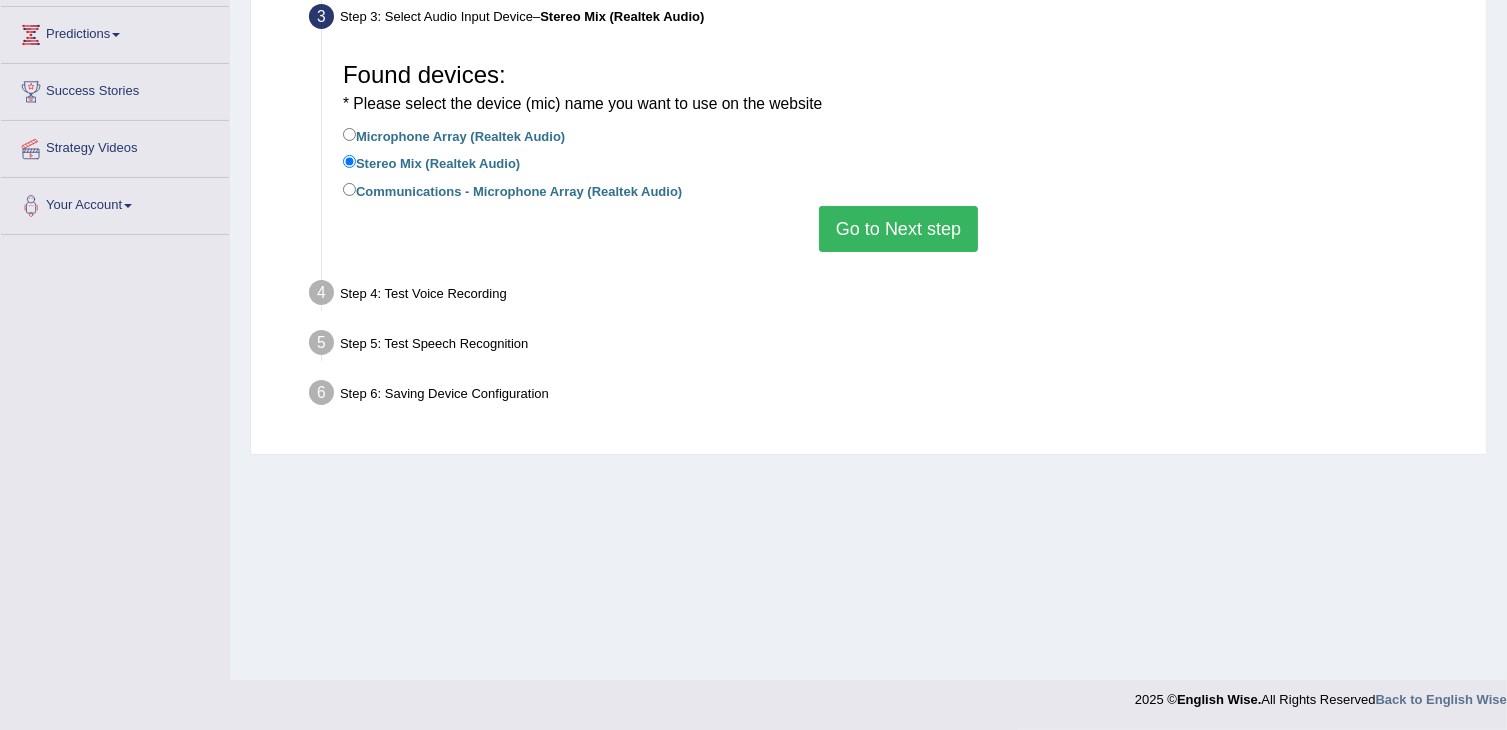 click on "Microphone Array (Realtek Audio)" at bounding box center (454, 135) 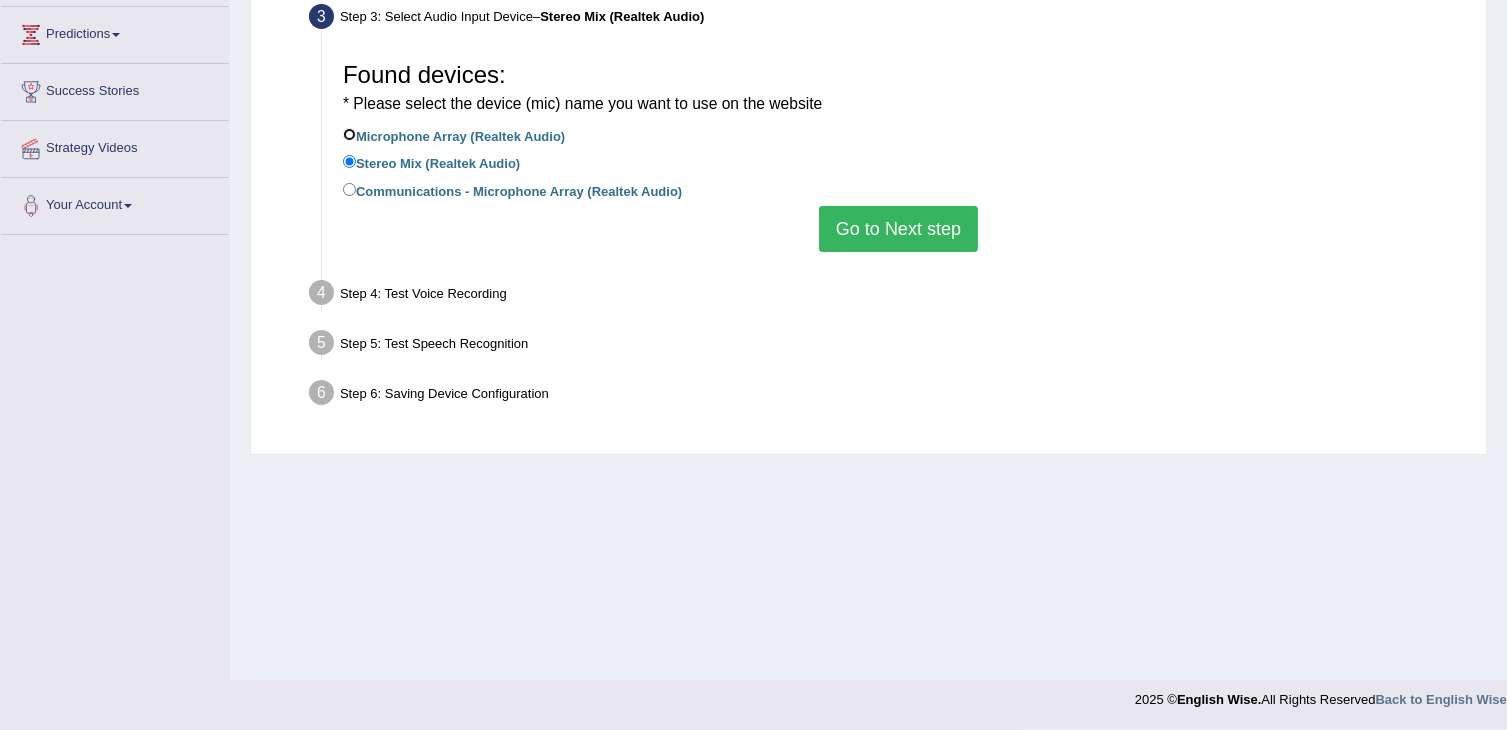 click on "Microphone Array (Realtek Audio)" at bounding box center (349, 134) 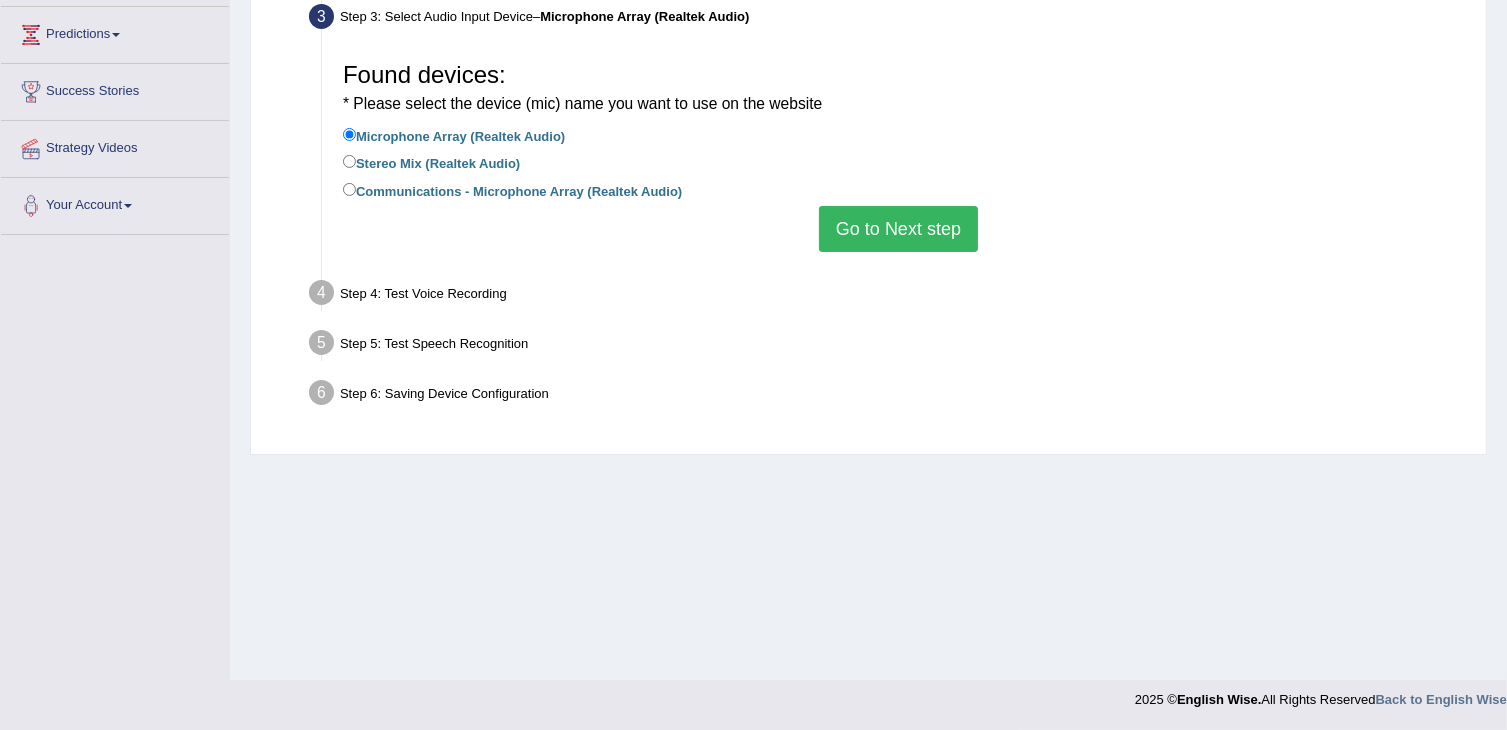 click on "Found devices:
* Please select the device (mic) name you want to use on the website    Microphone Array (Realtek Audio)  Stereo Mix (Realtek Audio)  Communications - Microphone Array (Realtek Audio)   Go to Next step" at bounding box center [898, 152] 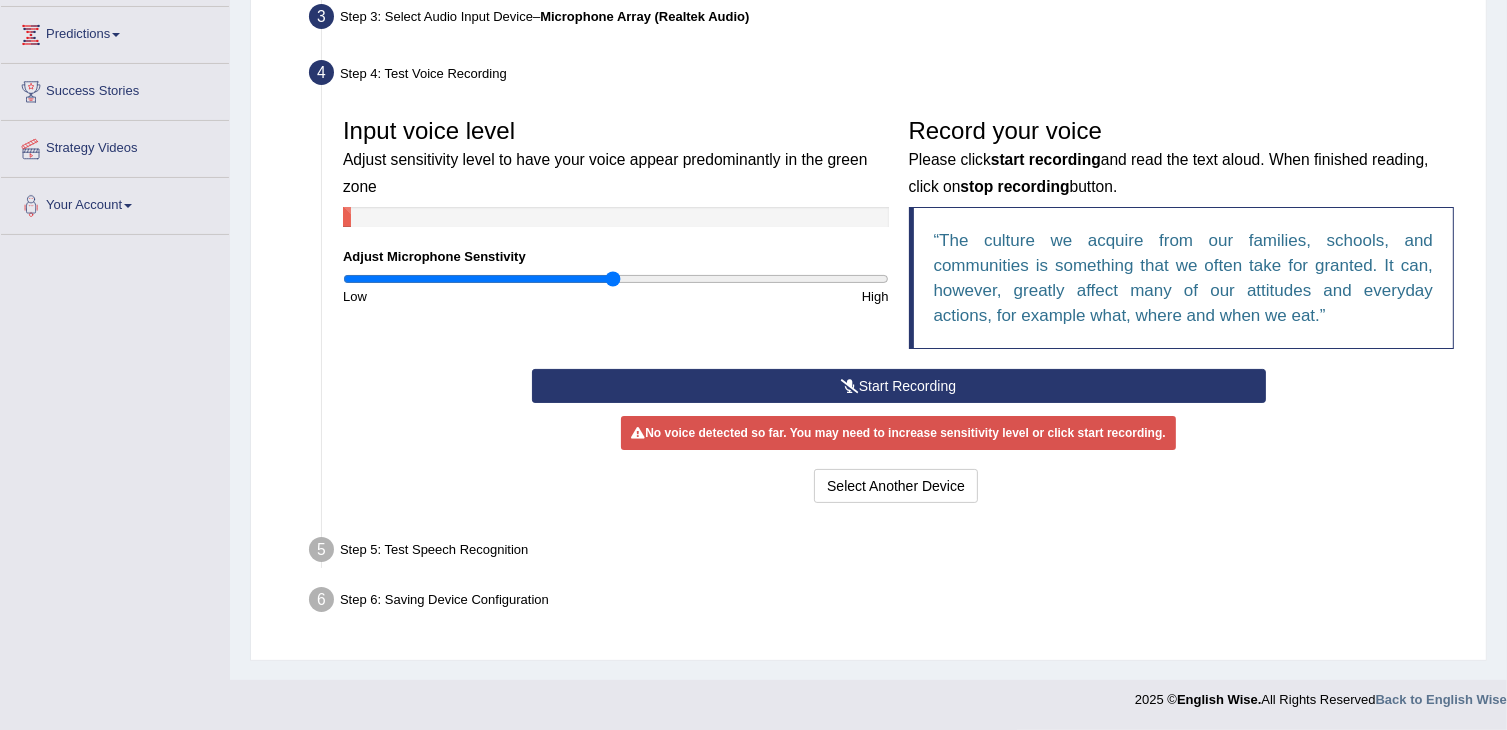click on "Start Recording" at bounding box center (899, 386) 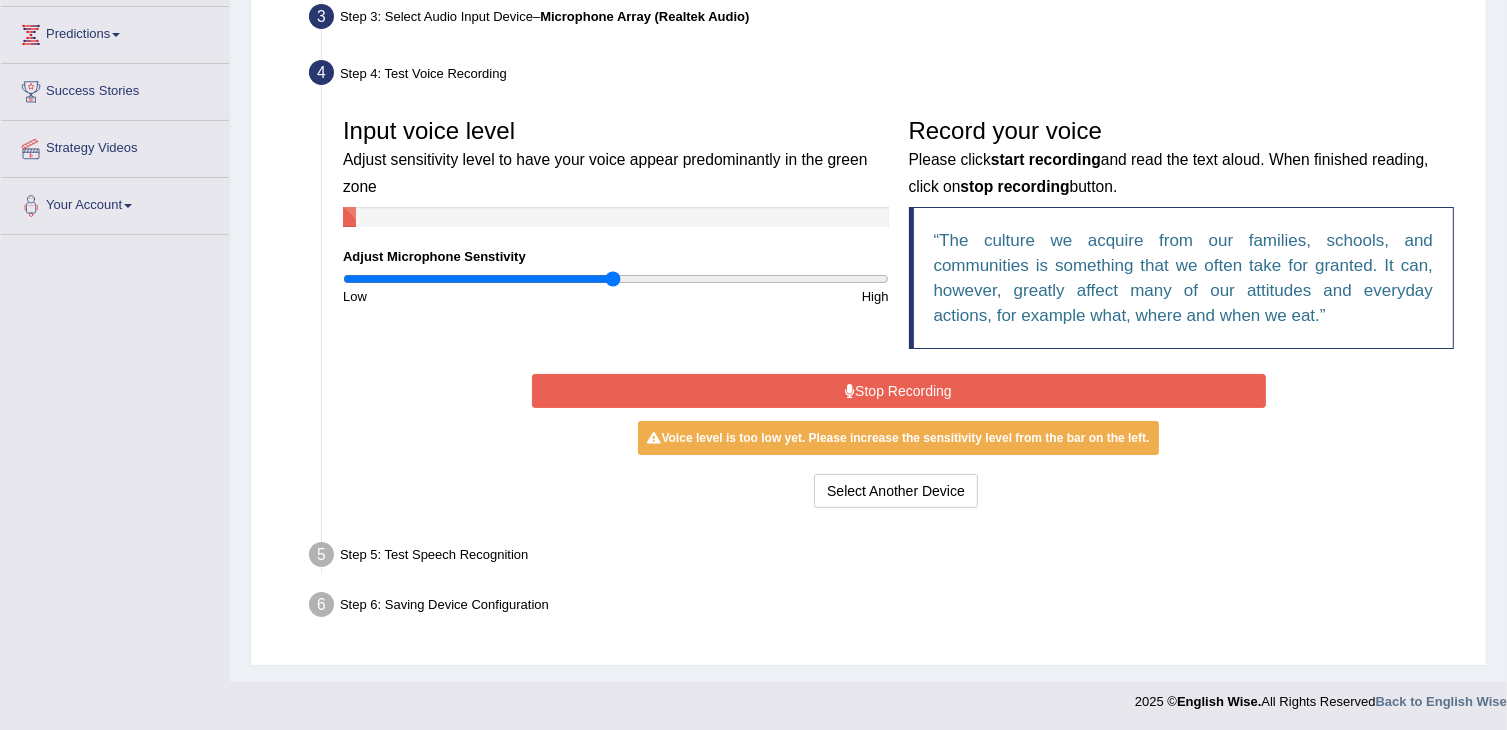 click on "Stop Recording" at bounding box center (899, 391) 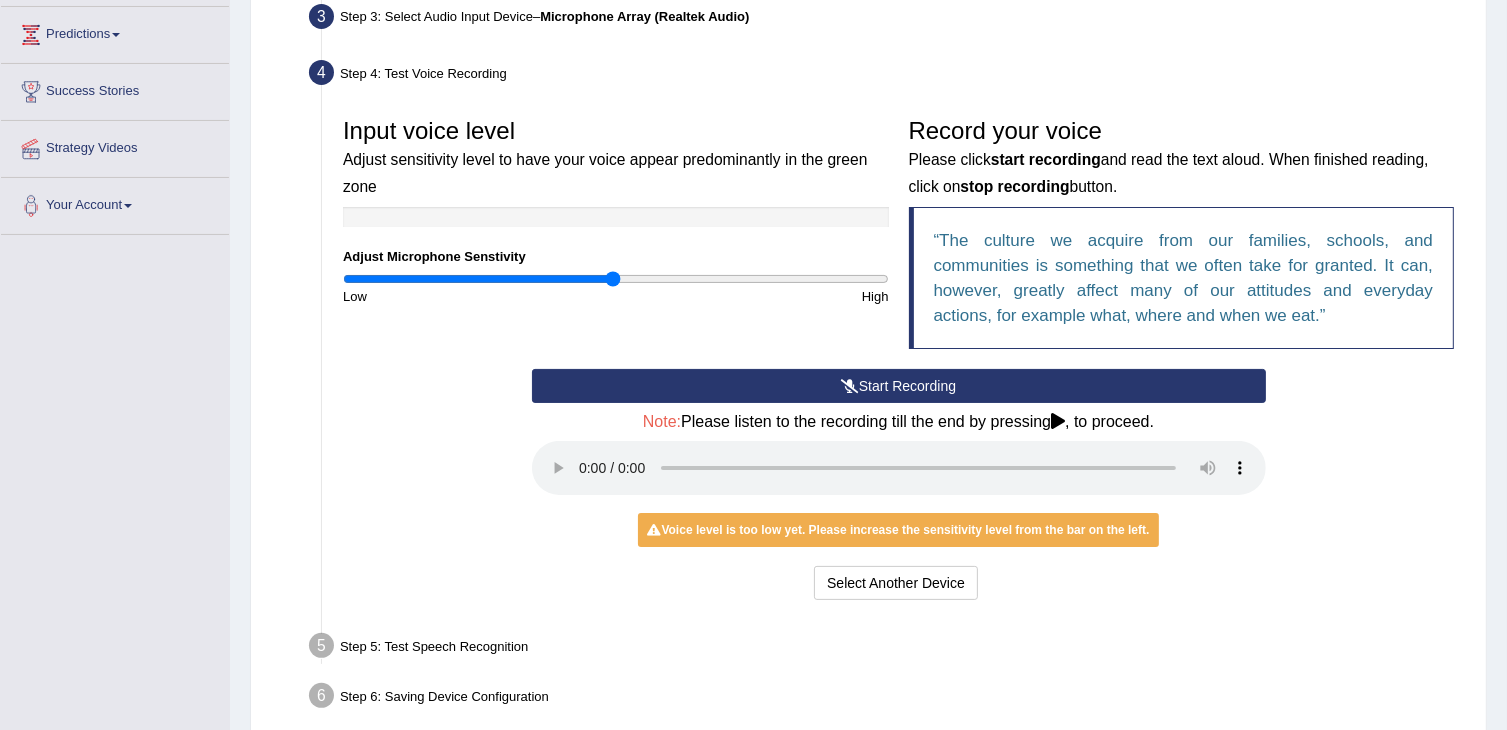 scroll, scrollTop: 412, scrollLeft: 0, axis: vertical 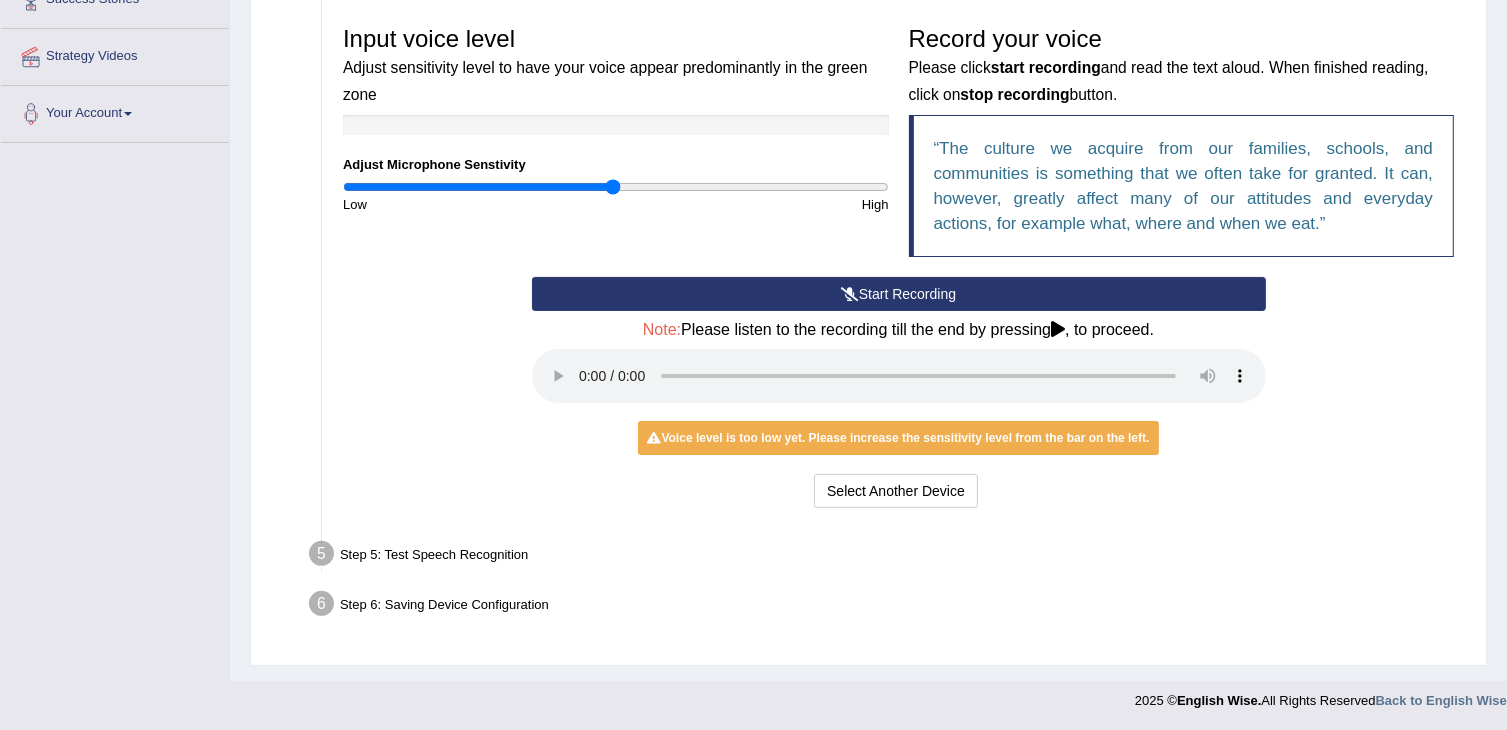click on "Step 5: Test Speech Recognition" at bounding box center (888, 557) 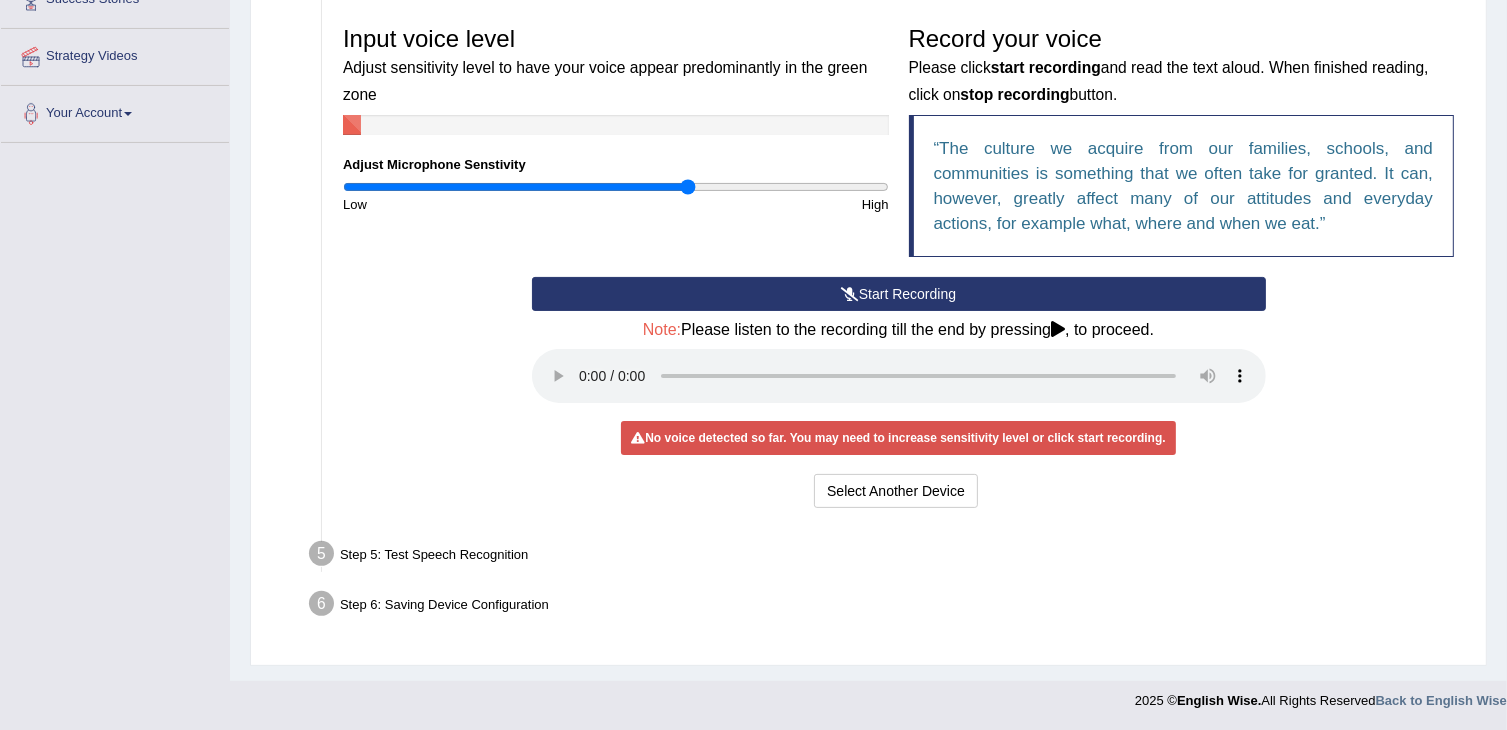 click at bounding box center (616, 187) 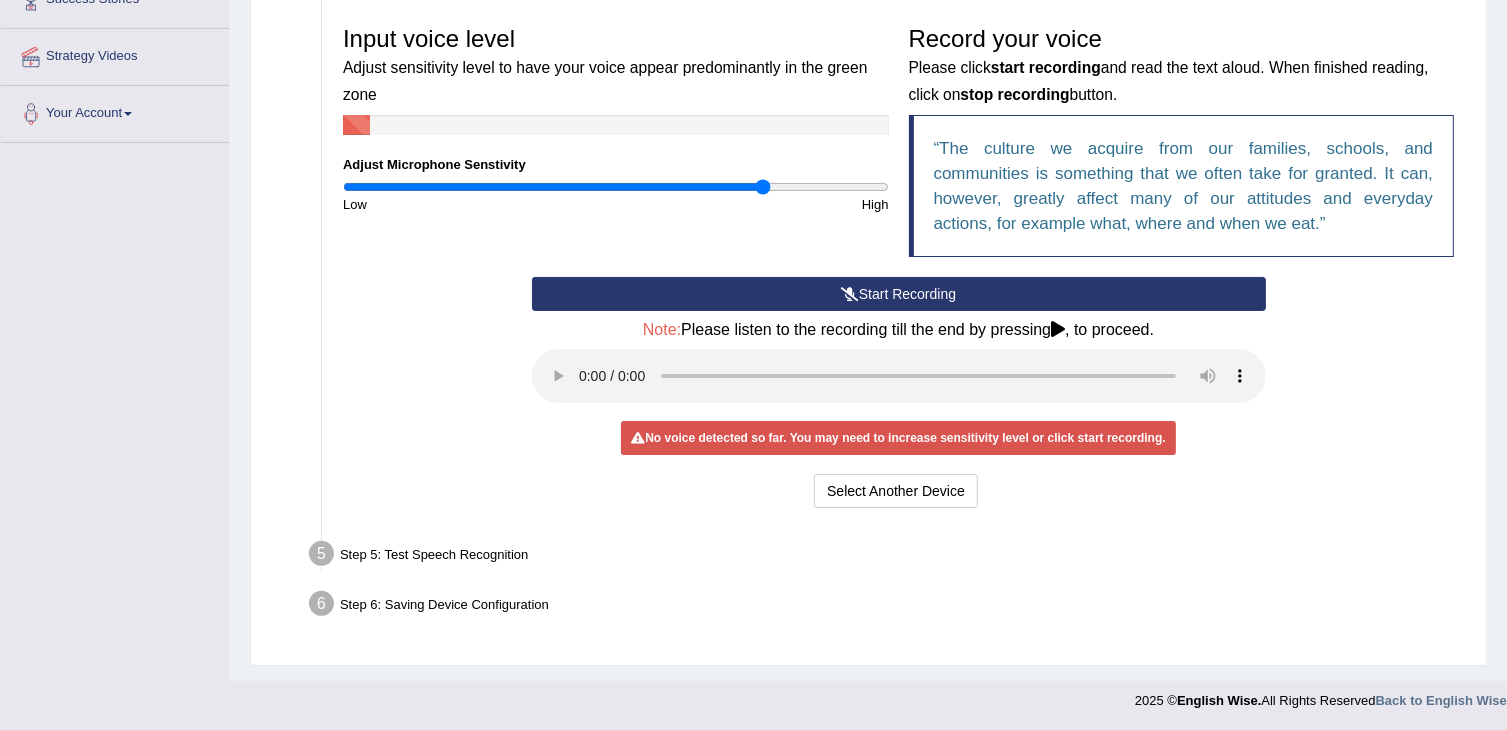 type on "1.56" 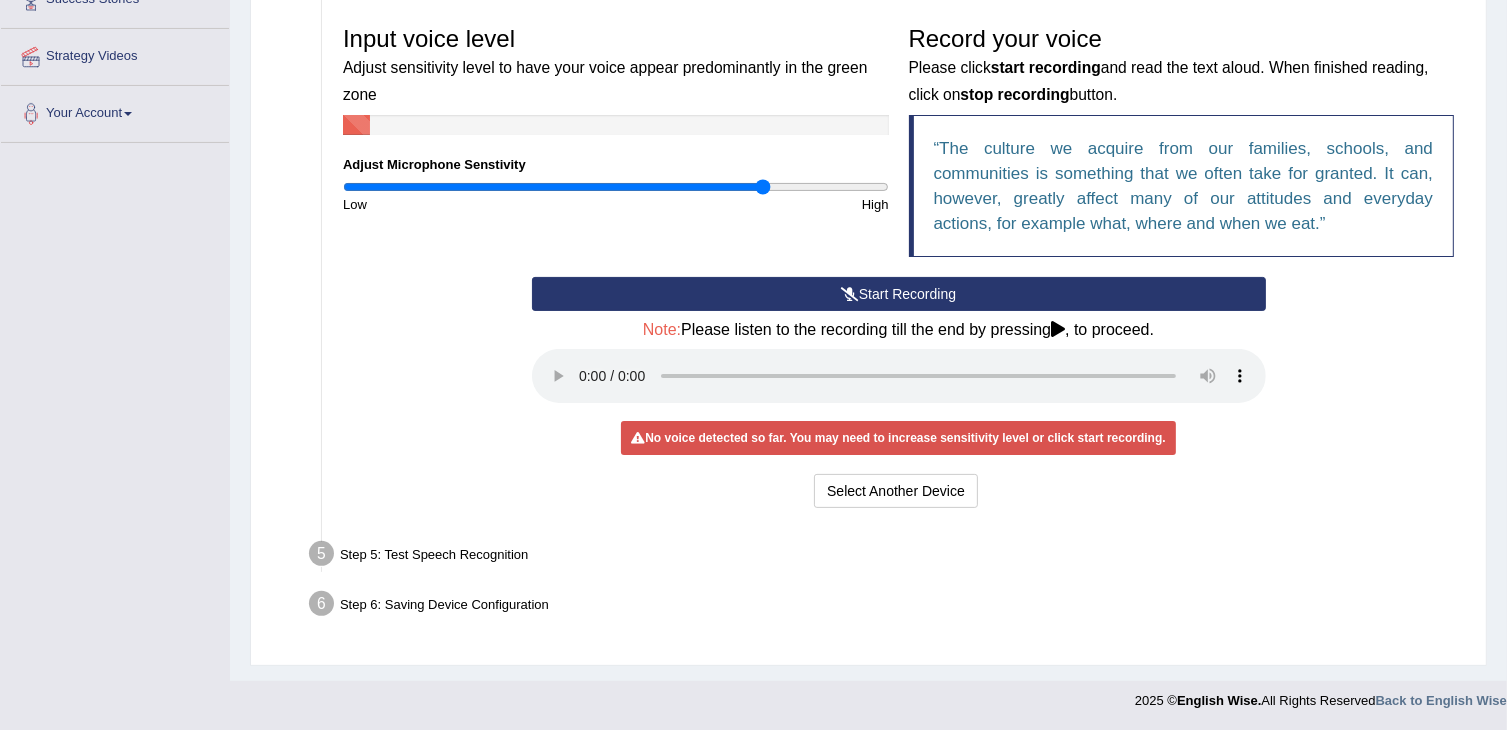 click at bounding box center [850, 294] 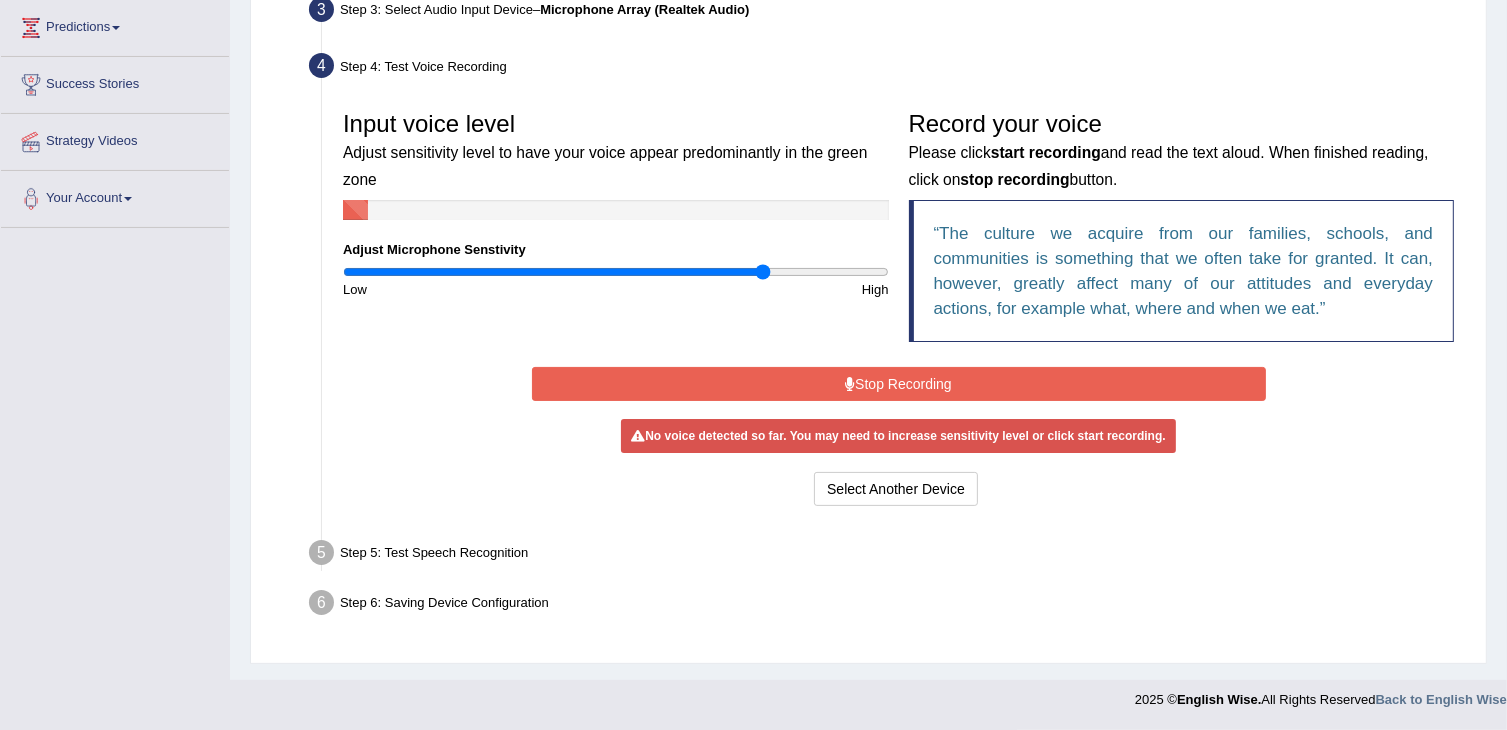 scroll, scrollTop: 320, scrollLeft: 0, axis: vertical 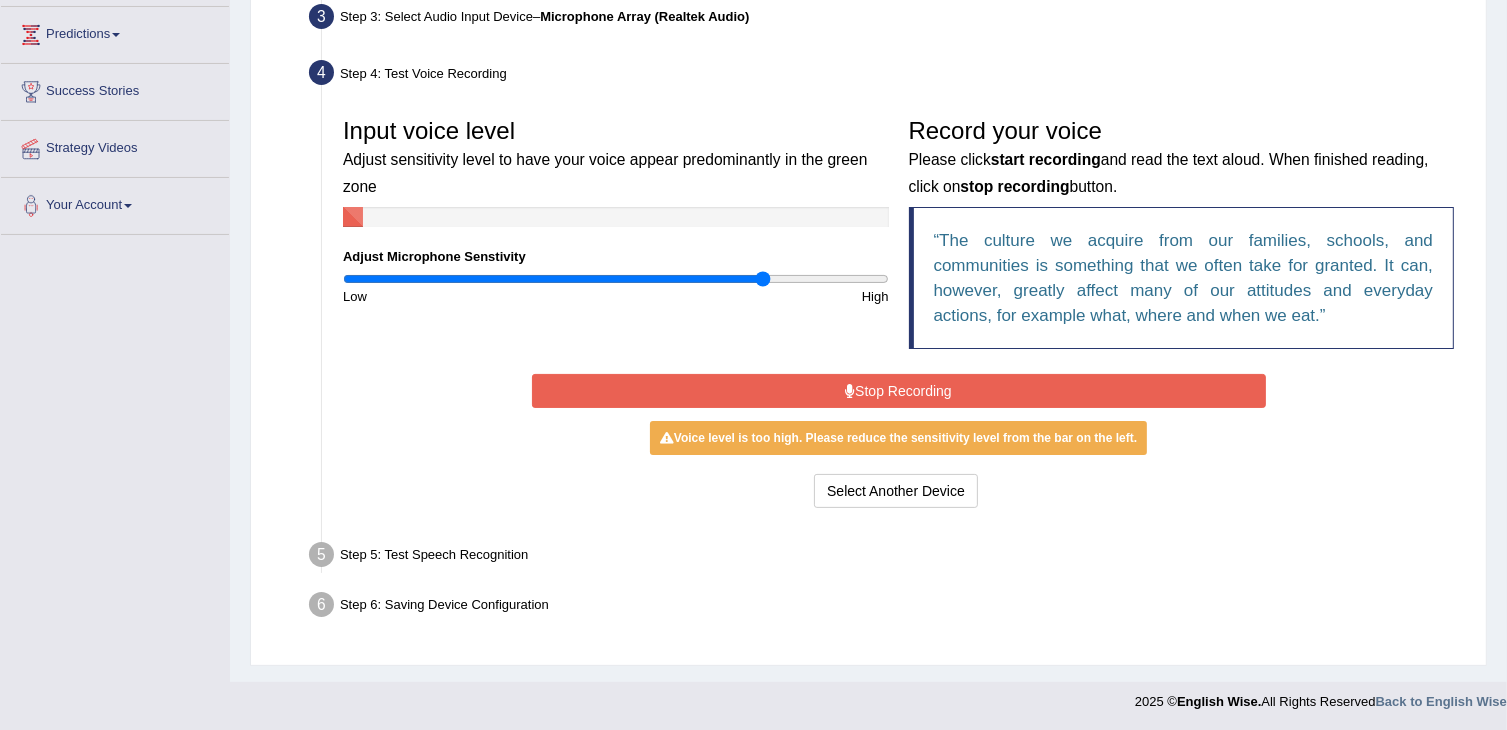 click at bounding box center [850, 391] 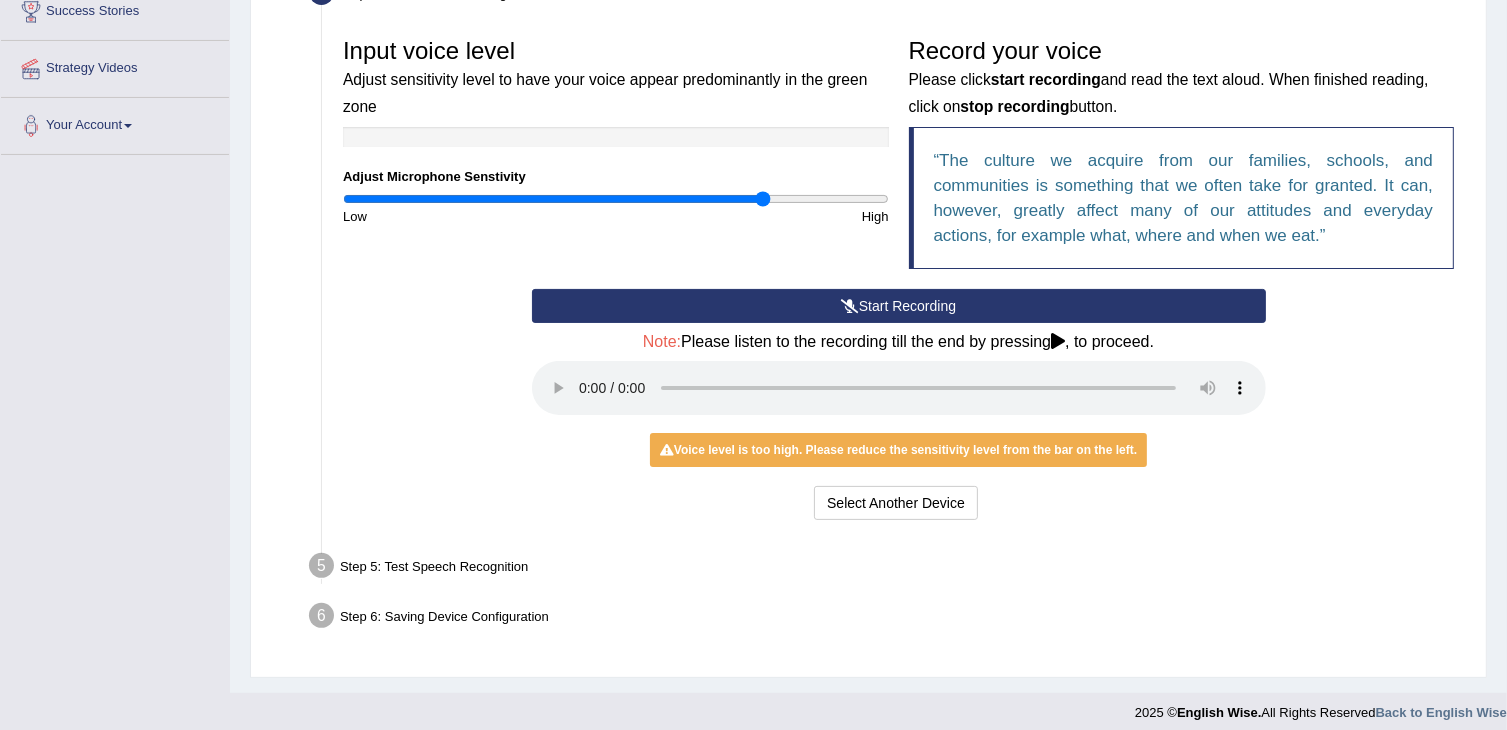 scroll, scrollTop: 412, scrollLeft: 0, axis: vertical 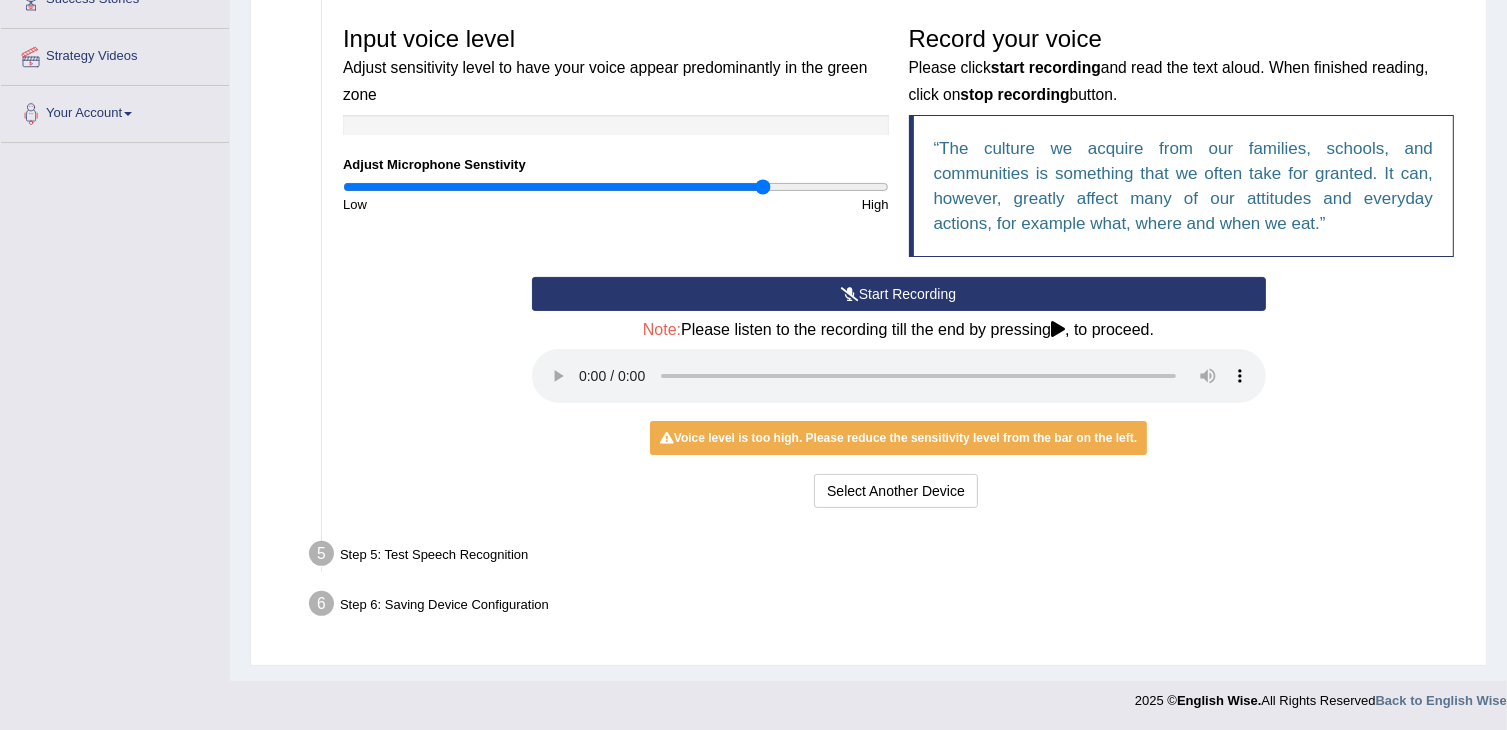 click on "Step 5: Test Speech Recognition" at bounding box center [888, 557] 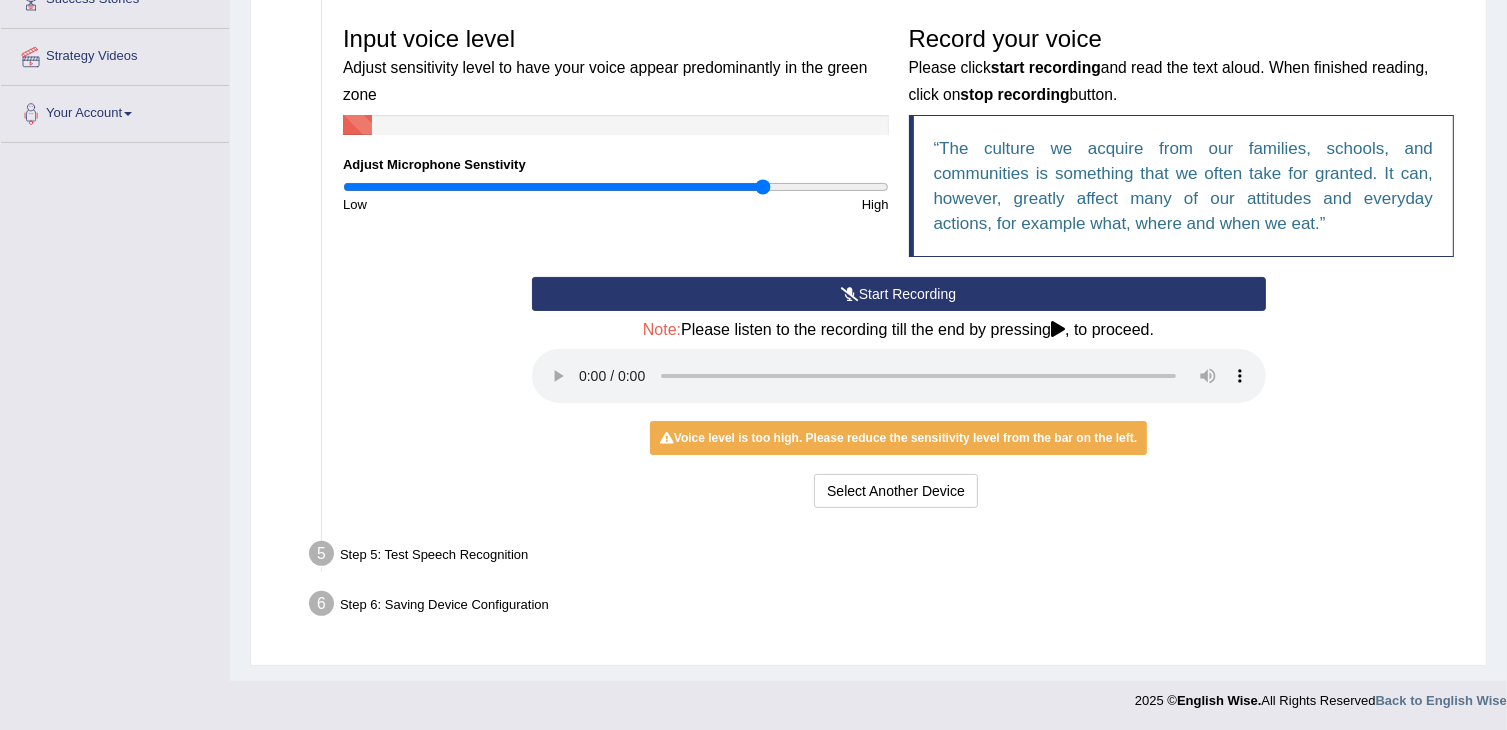click on "Step 5: Test Speech Recognition" at bounding box center [888, 557] 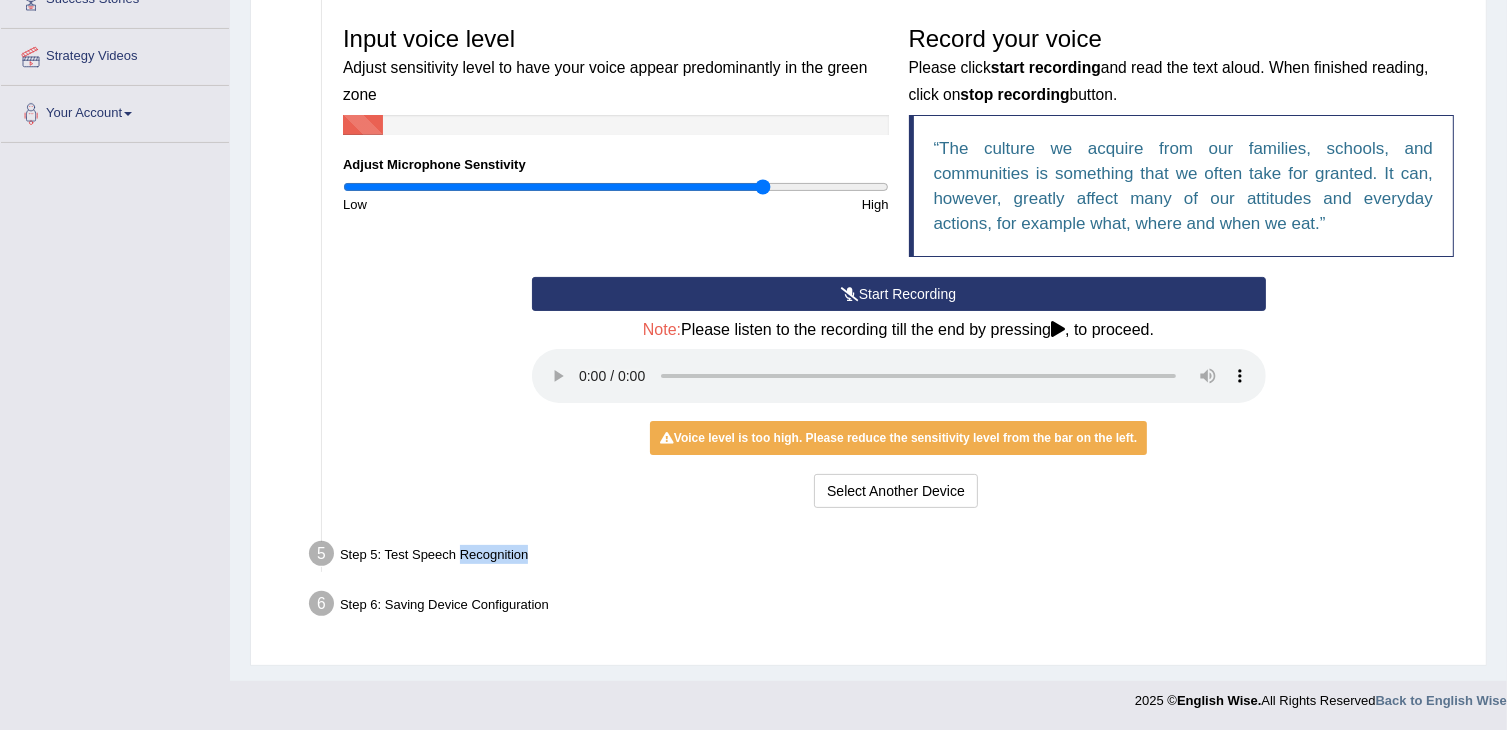 click on "Step 5: Test Speech Recognition" at bounding box center (888, 557) 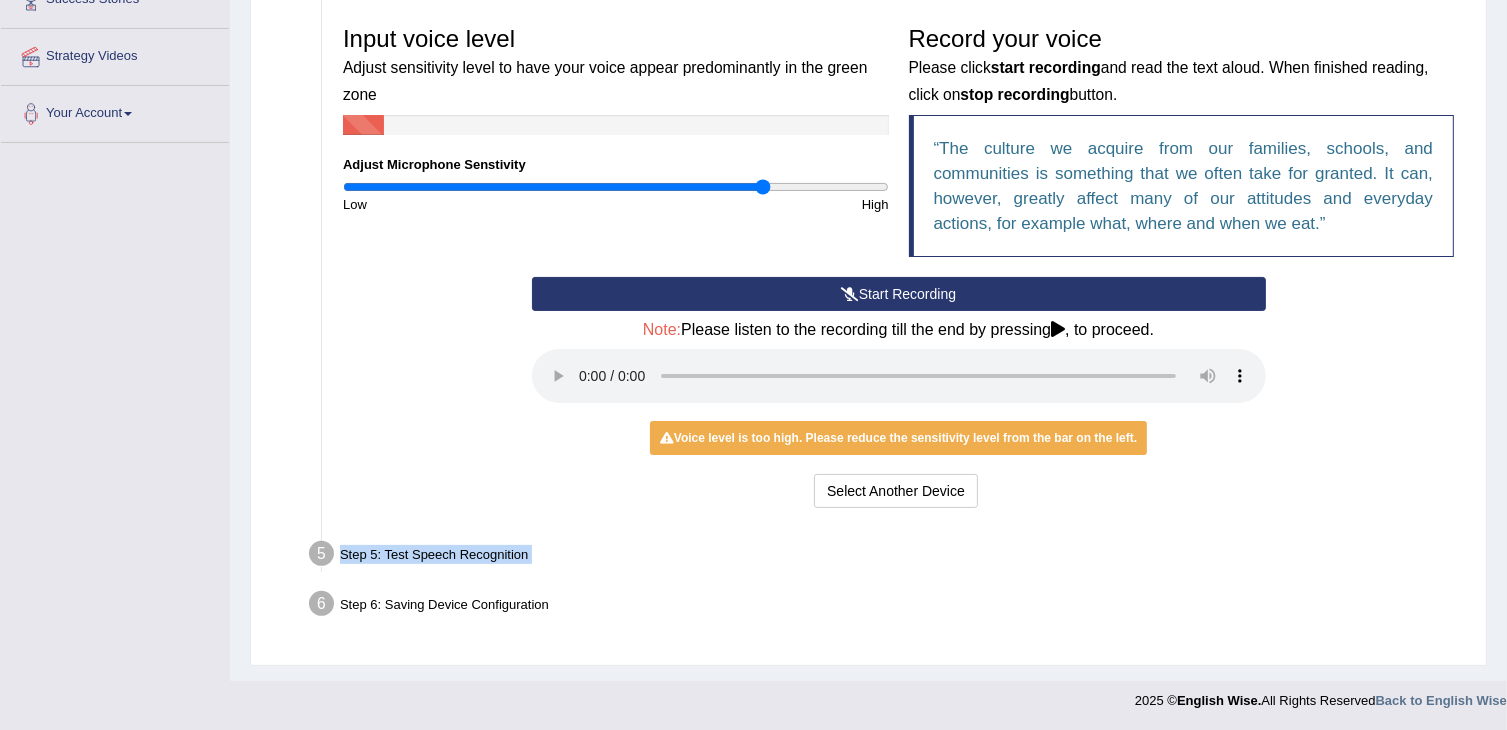 click on "Step 5: Test Speech Recognition" at bounding box center [888, 557] 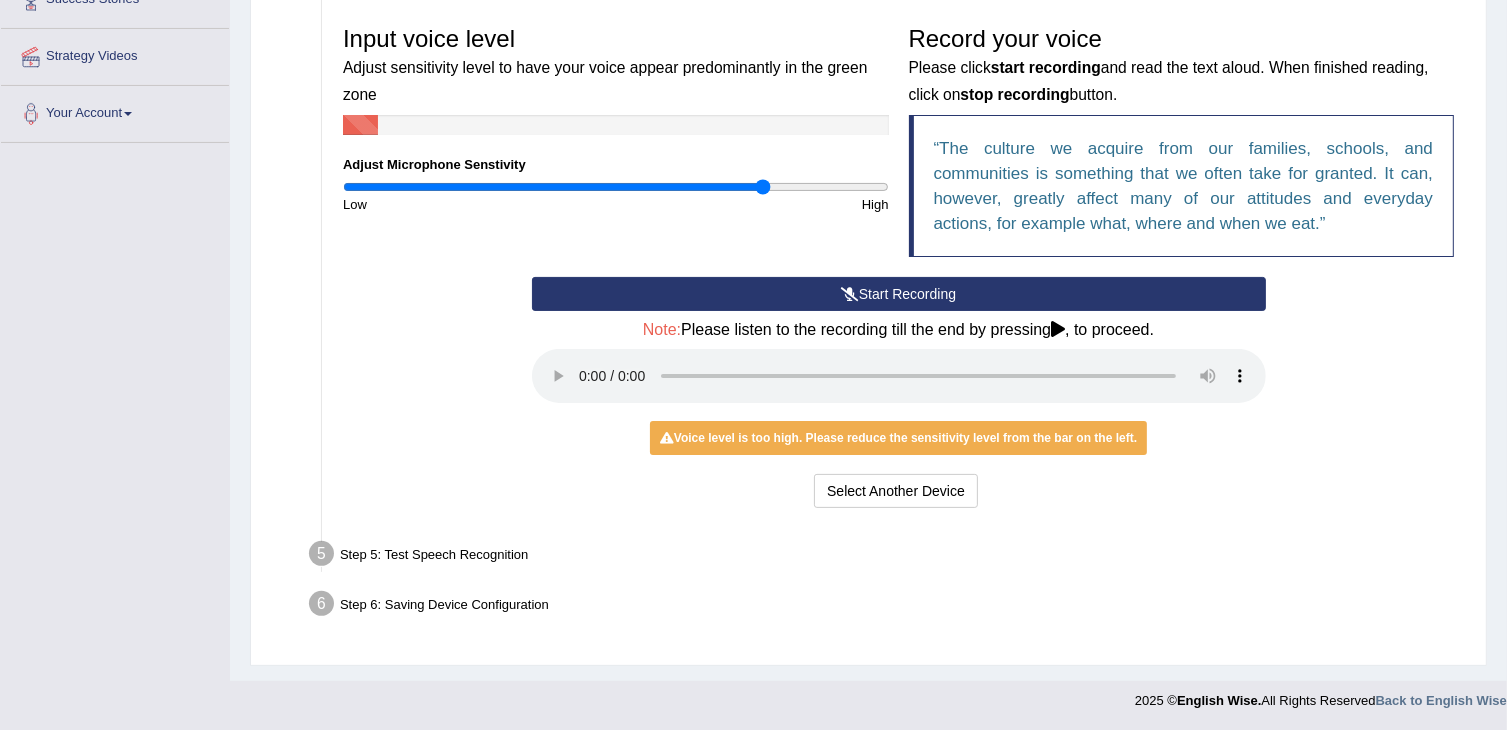 click on "Step 6: Saving Device Configuration" at bounding box center [888, 607] 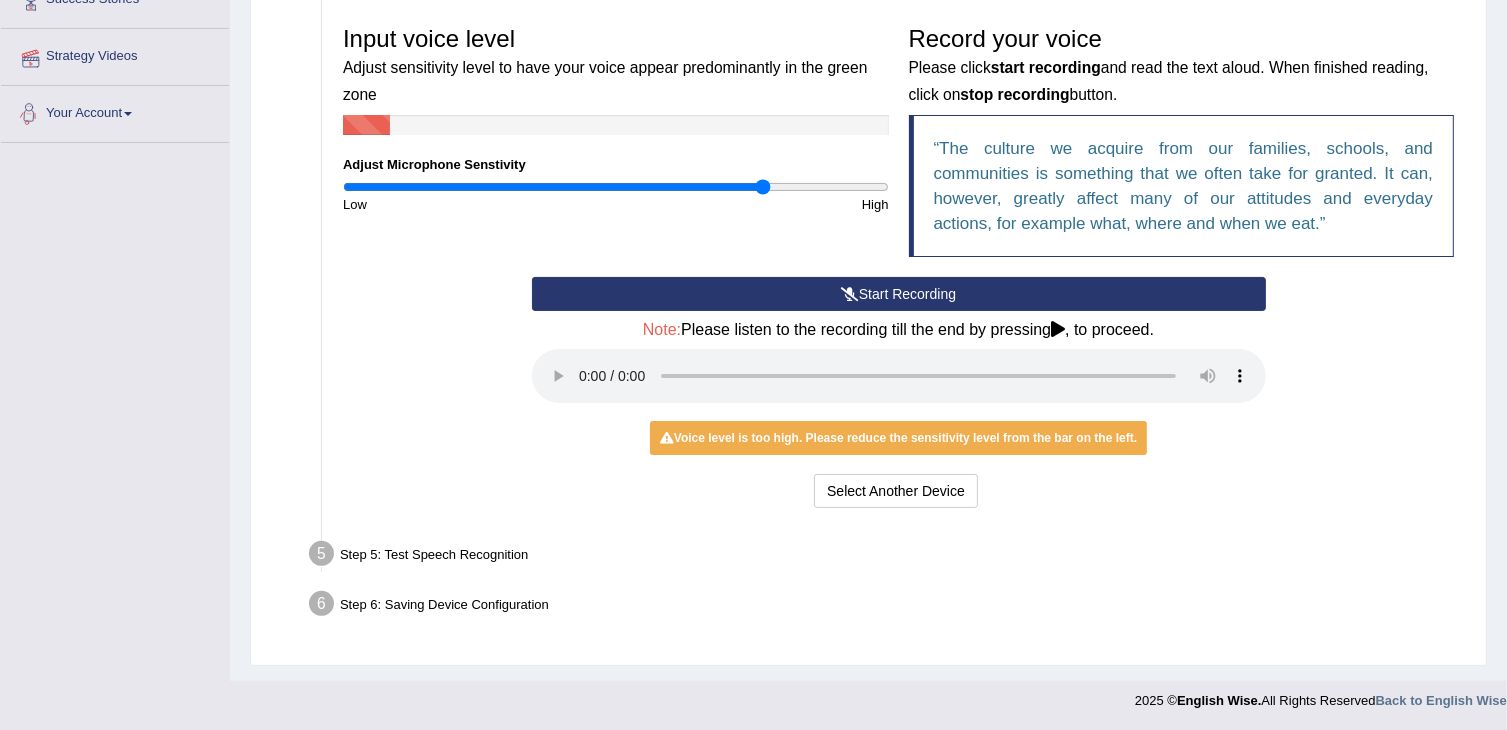 click on "Strategy Videos" at bounding box center [115, 54] 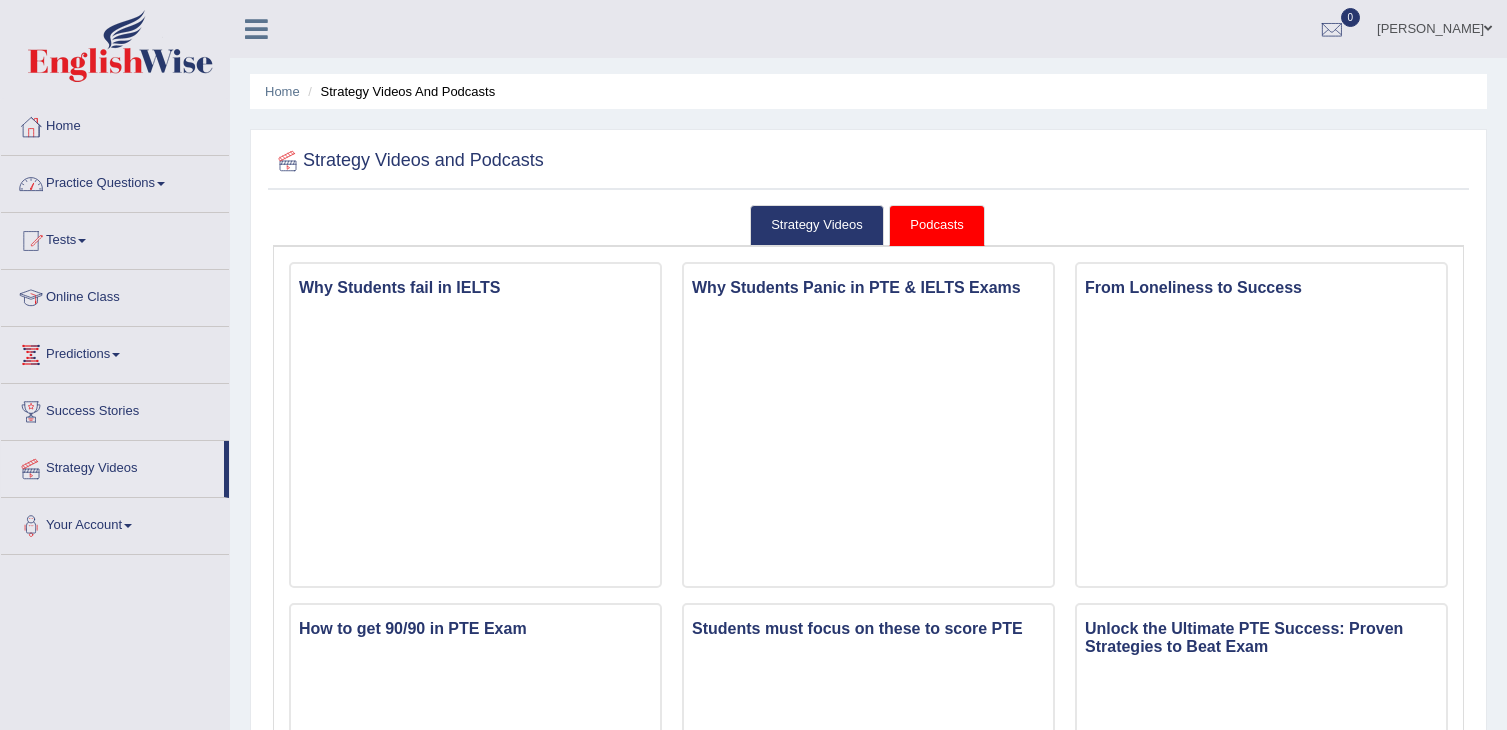 scroll, scrollTop: 0, scrollLeft: 0, axis: both 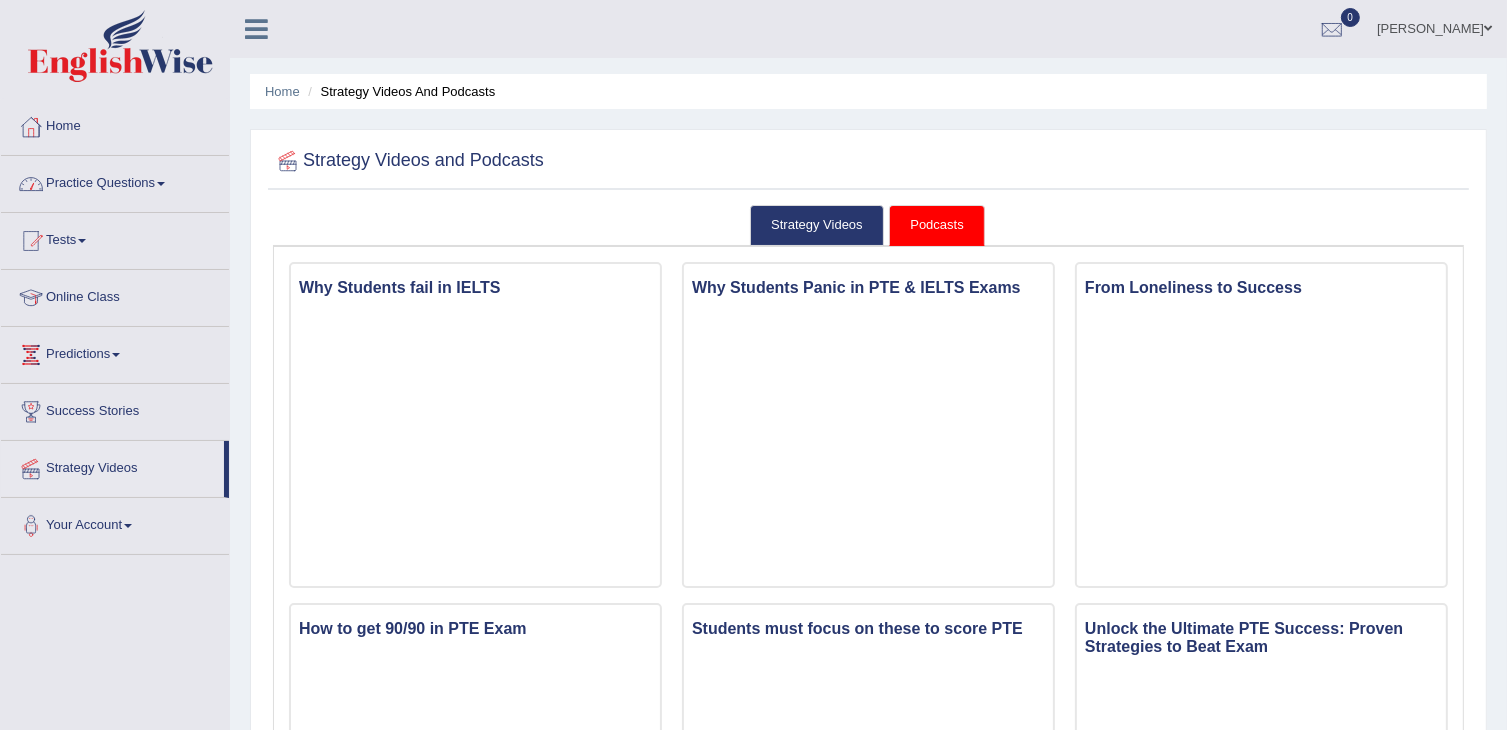 click on "Practice Questions" at bounding box center (115, 181) 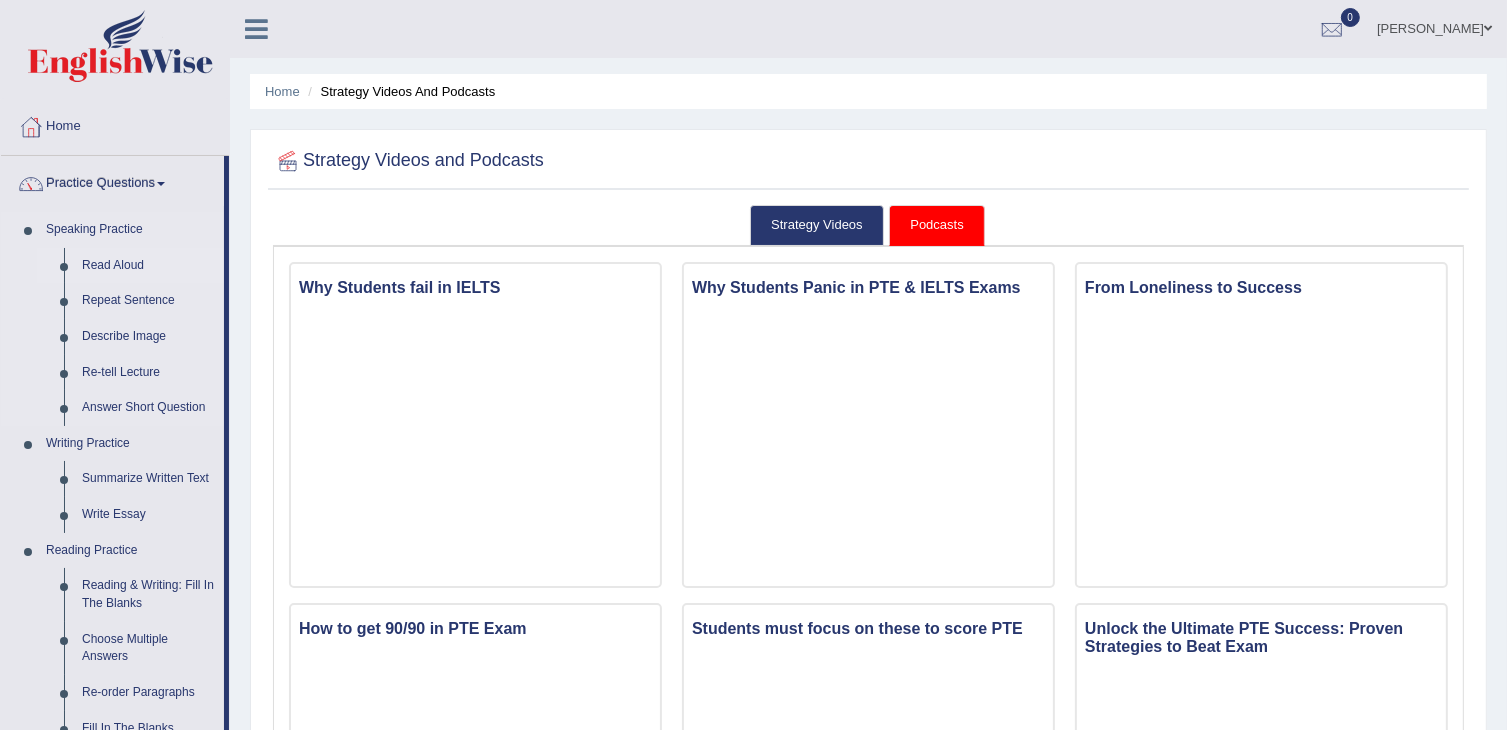 click on "Read Aloud" at bounding box center [148, 266] 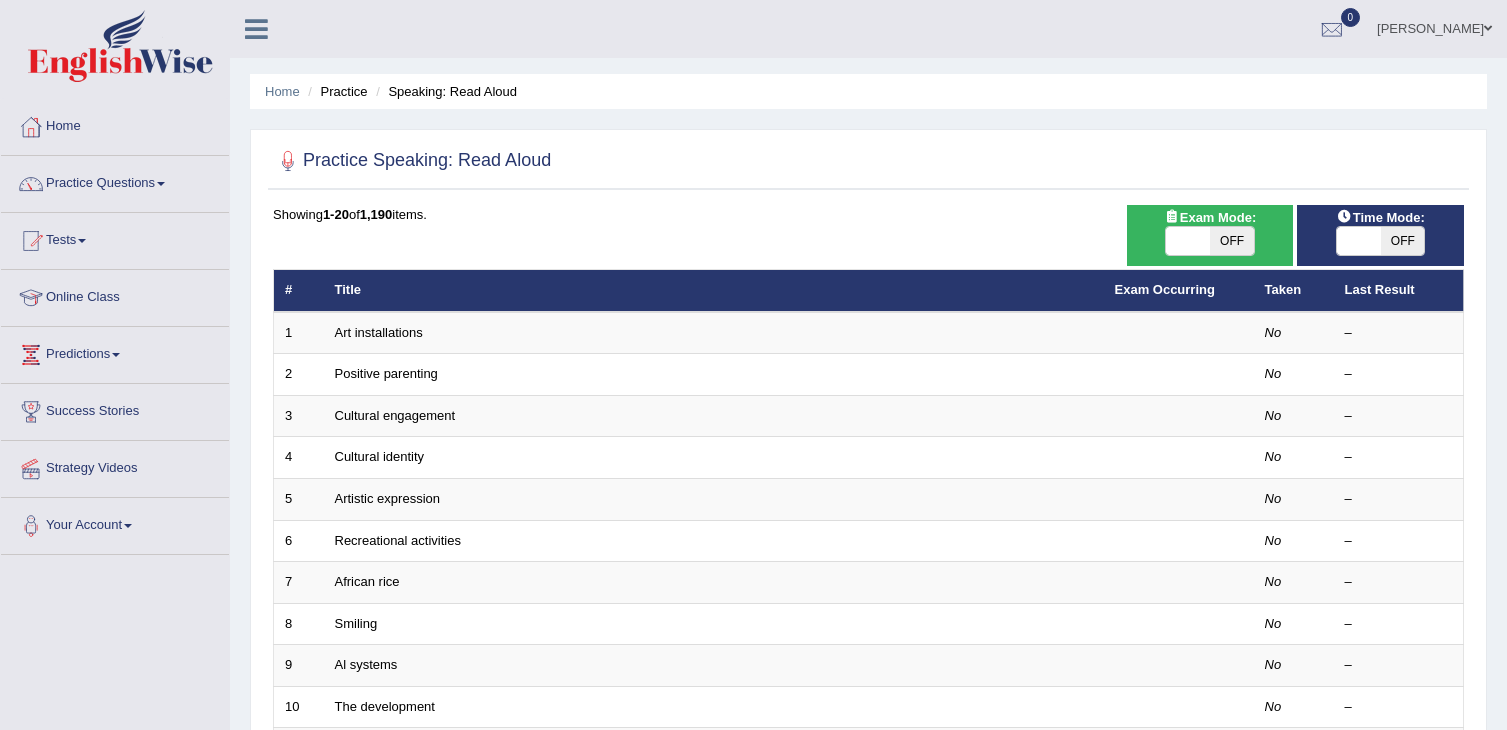 scroll, scrollTop: 0, scrollLeft: 0, axis: both 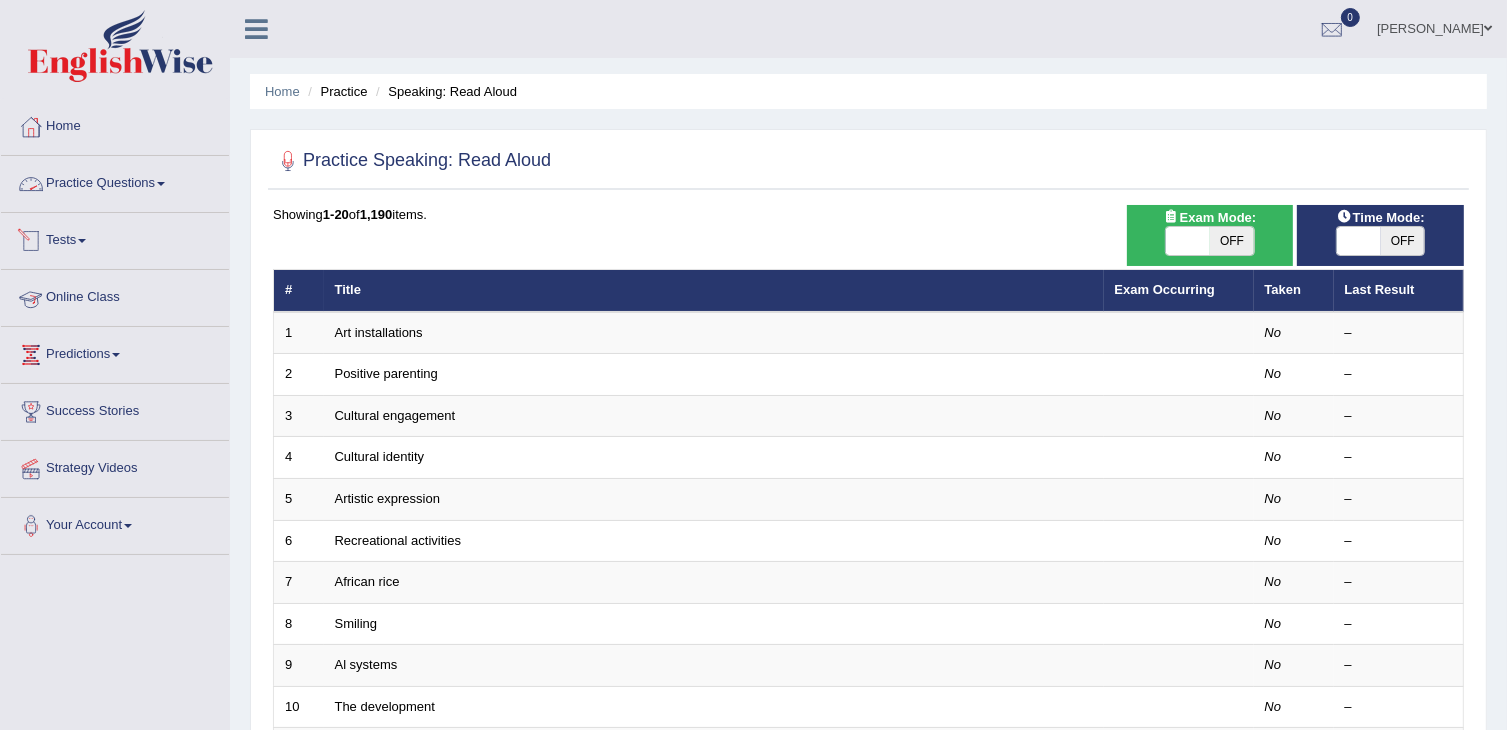 click on "Practice Questions" at bounding box center (115, 181) 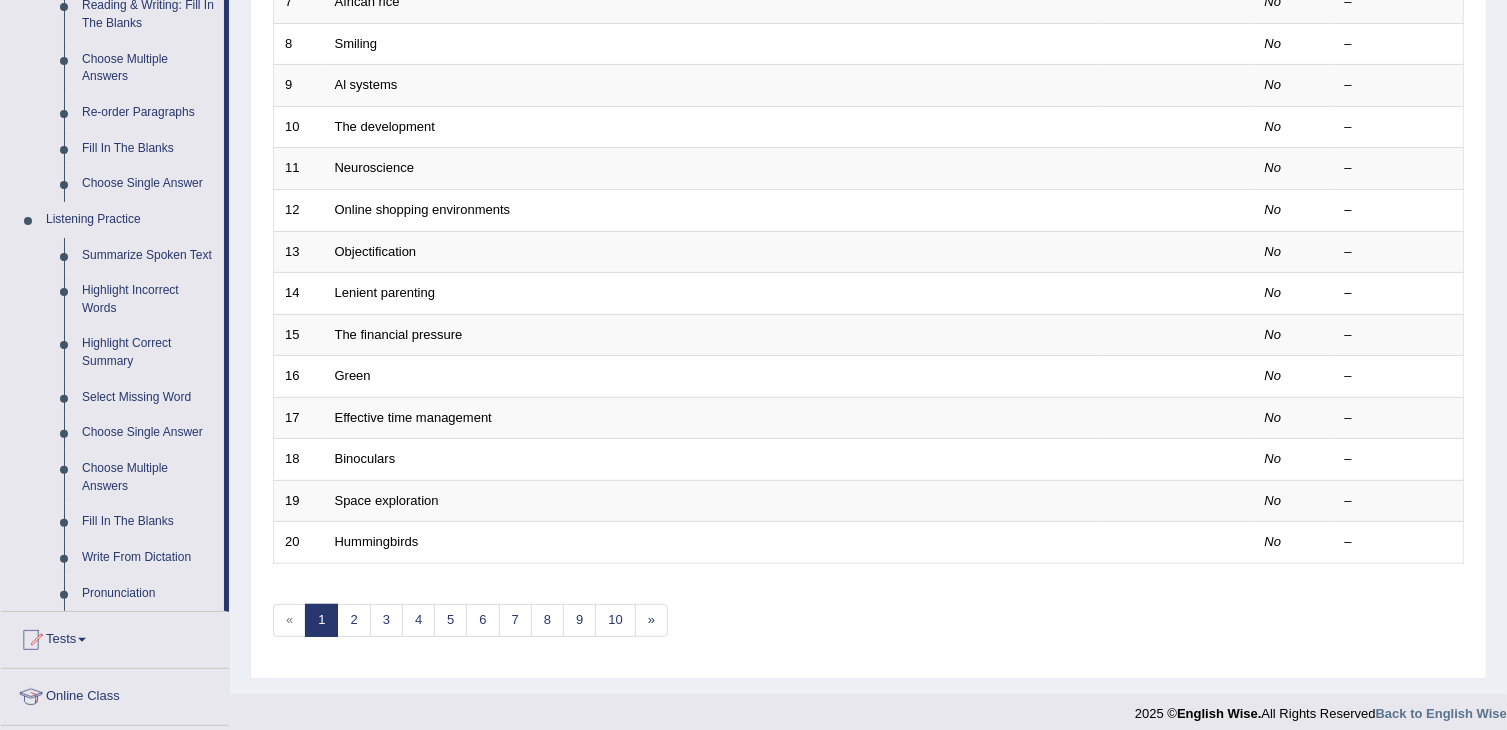 scroll, scrollTop: 800, scrollLeft: 0, axis: vertical 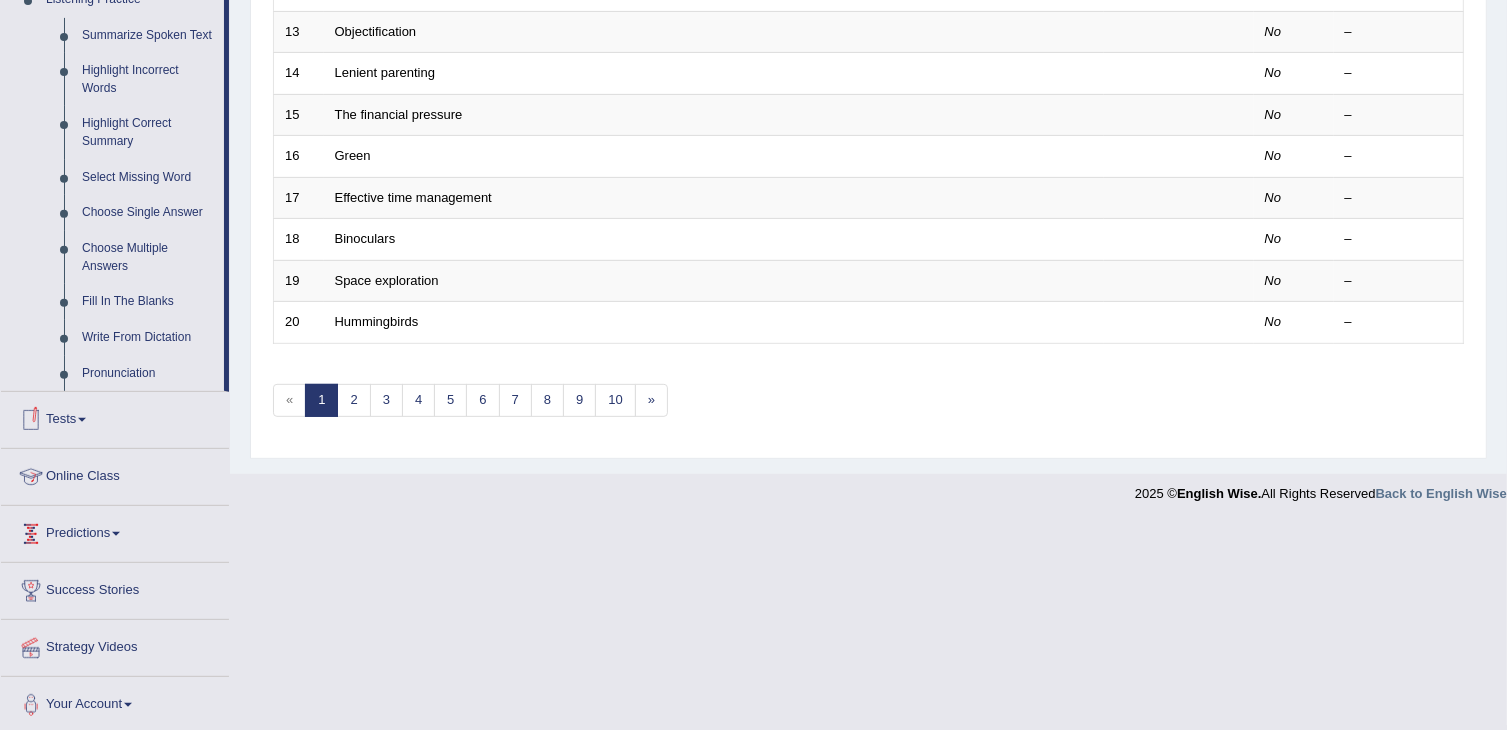 click on "Predictions" at bounding box center [115, 531] 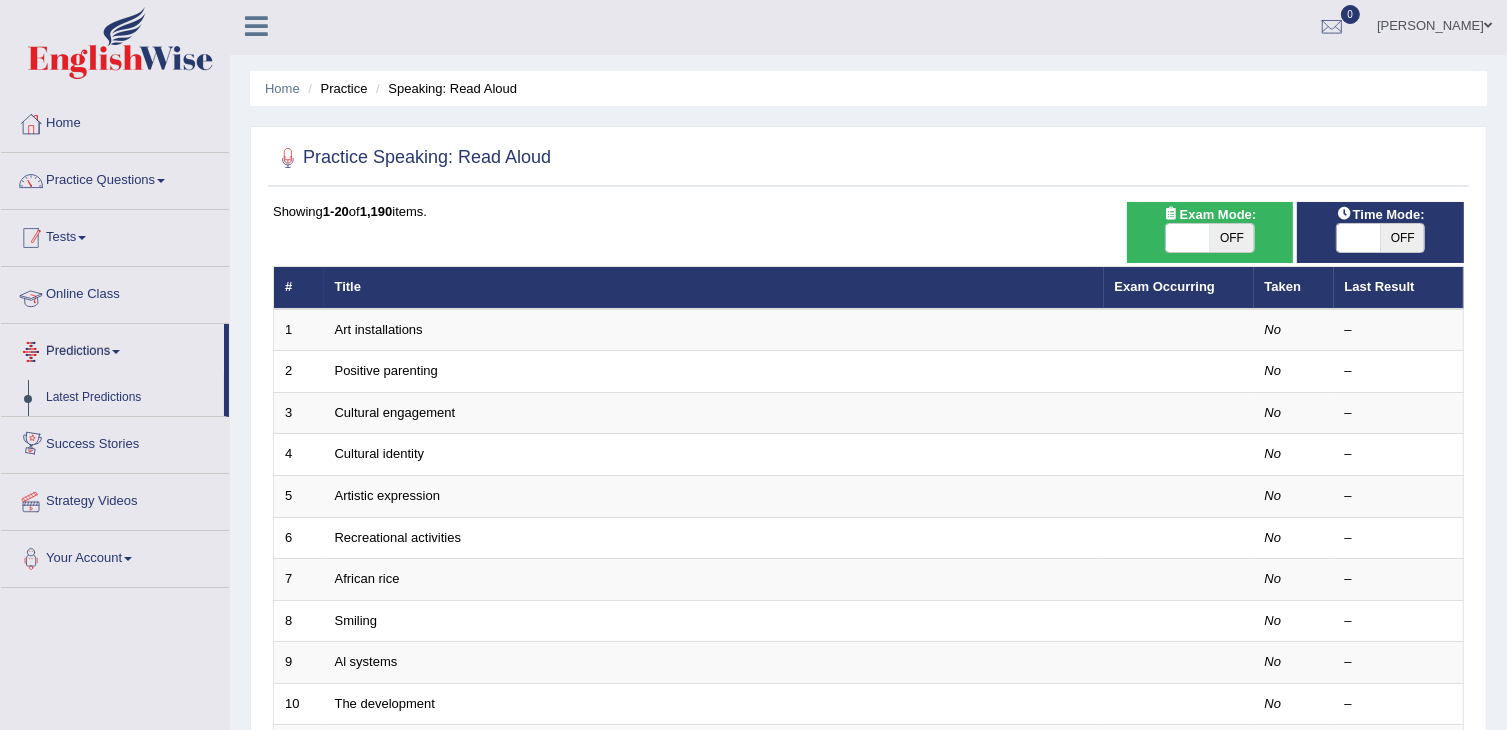scroll, scrollTop: 0, scrollLeft: 0, axis: both 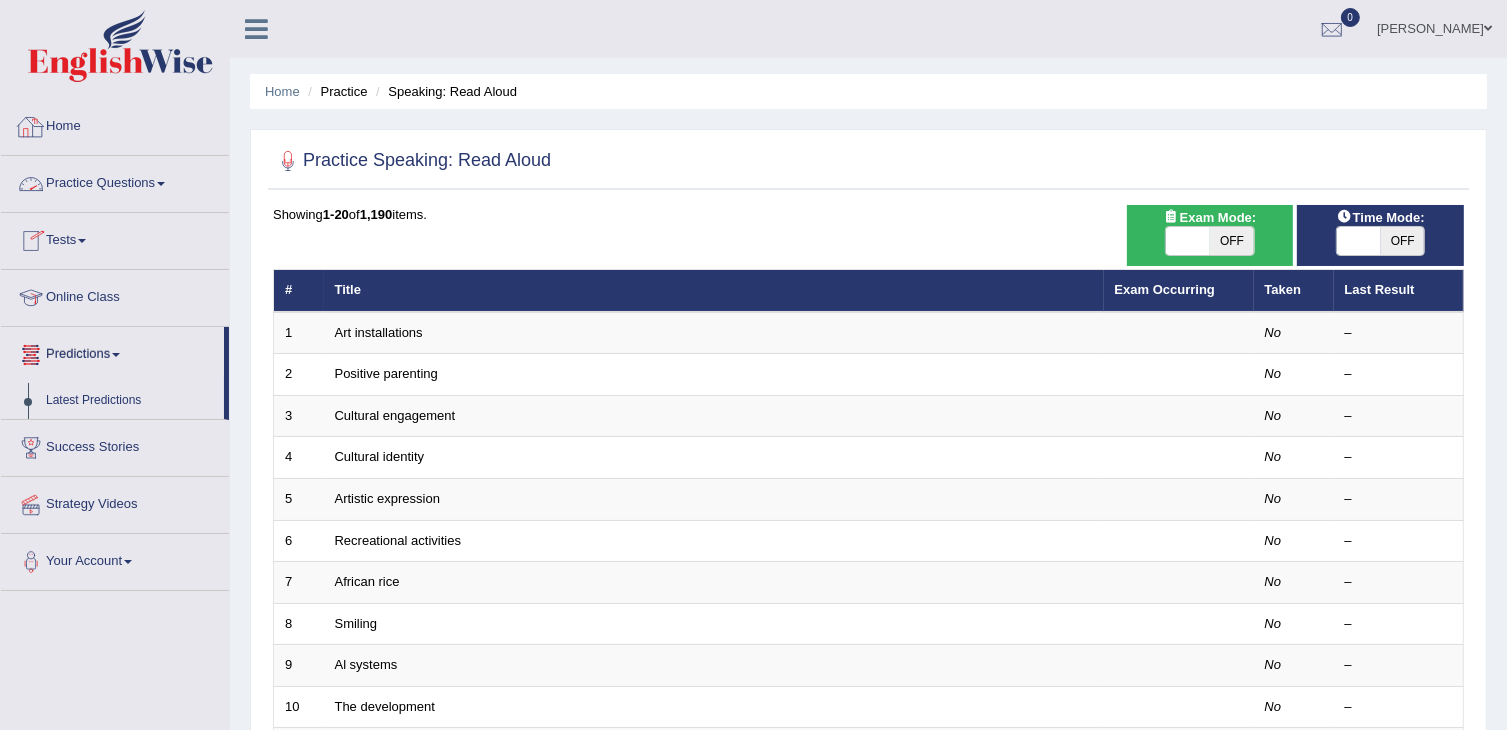 click on "Home" at bounding box center [115, 124] 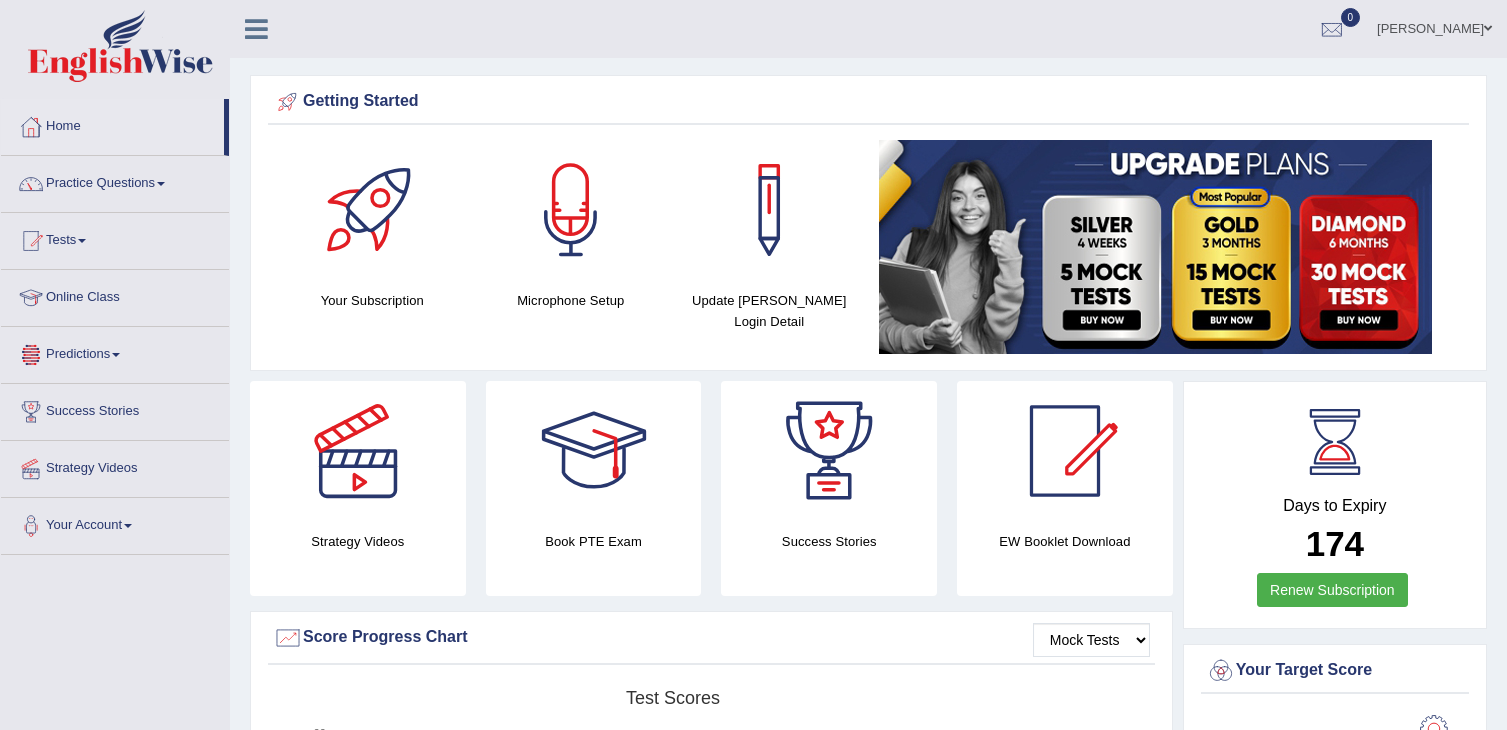 click on "Predictions" at bounding box center (115, 352) 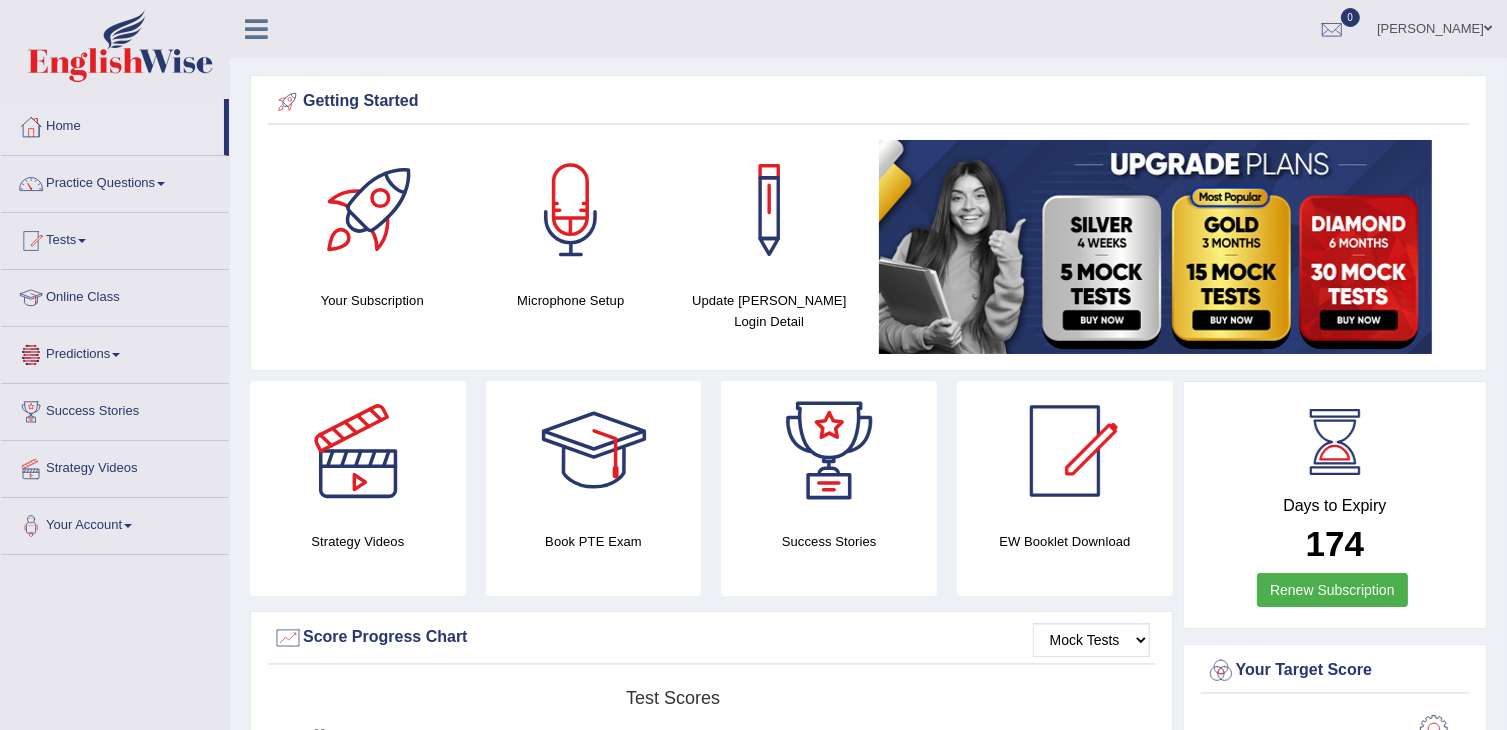 scroll, scrollTop: 0, scrollLeft: 0, axis: both 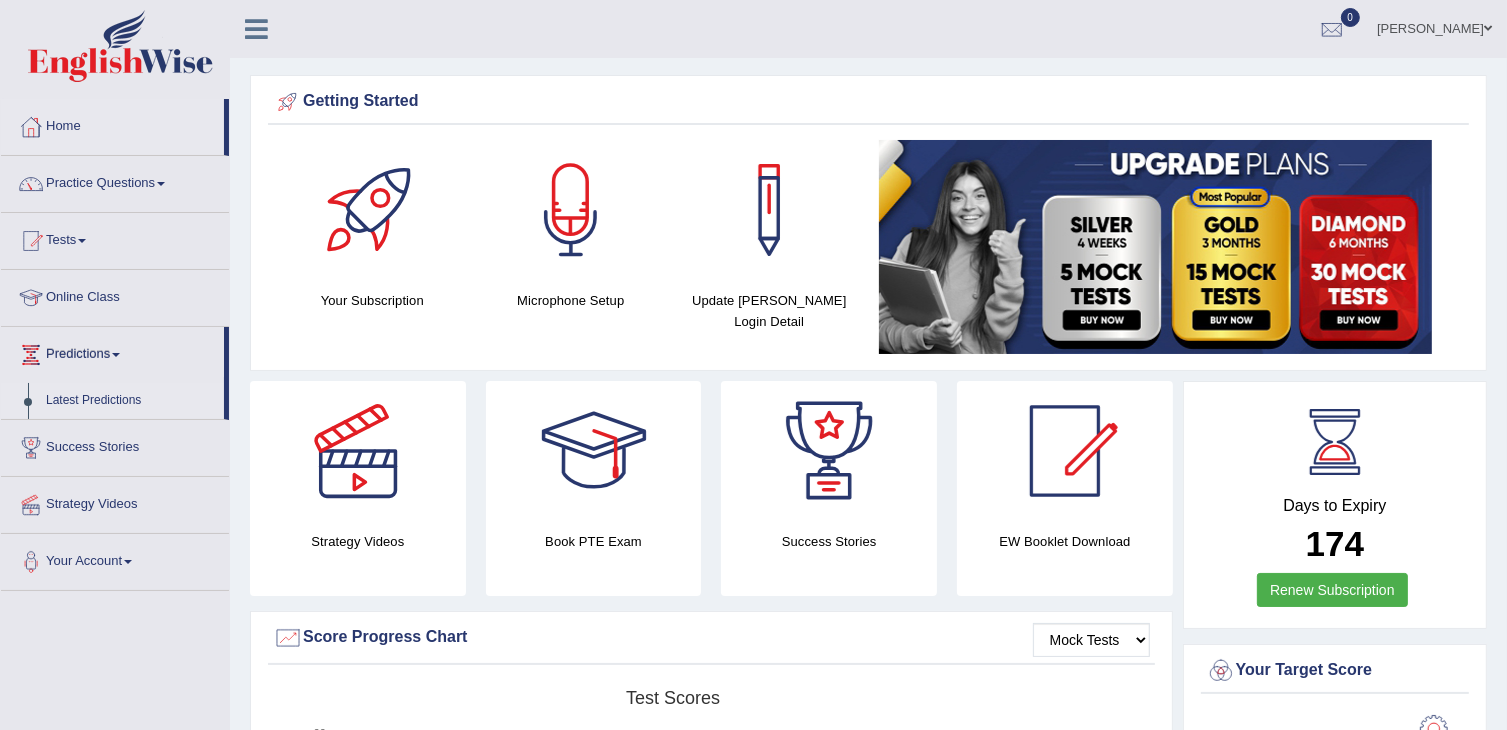click on "Latest Predictions" at bounding box center [130, 401] 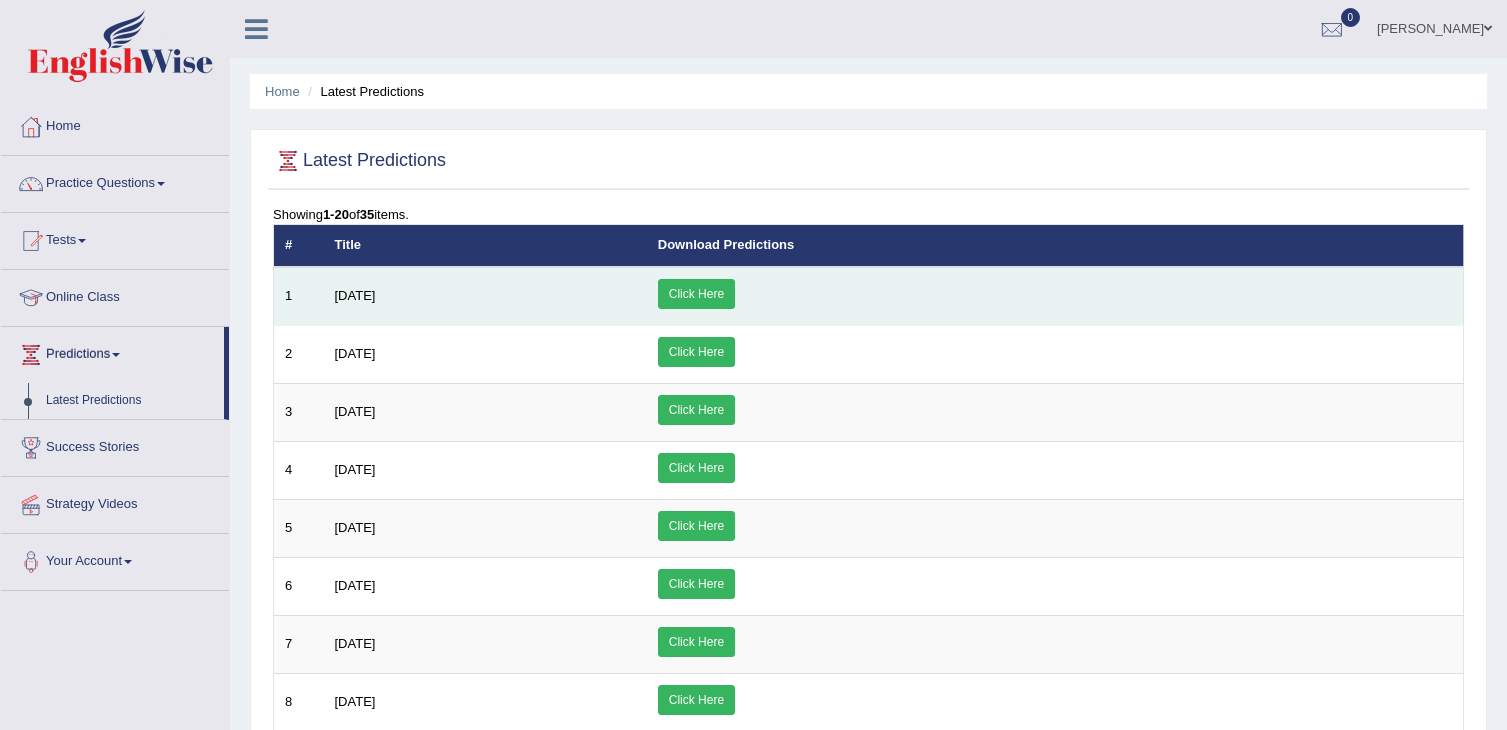 scroll, scrollTop: 0, scrollLeft: 0, axis: both 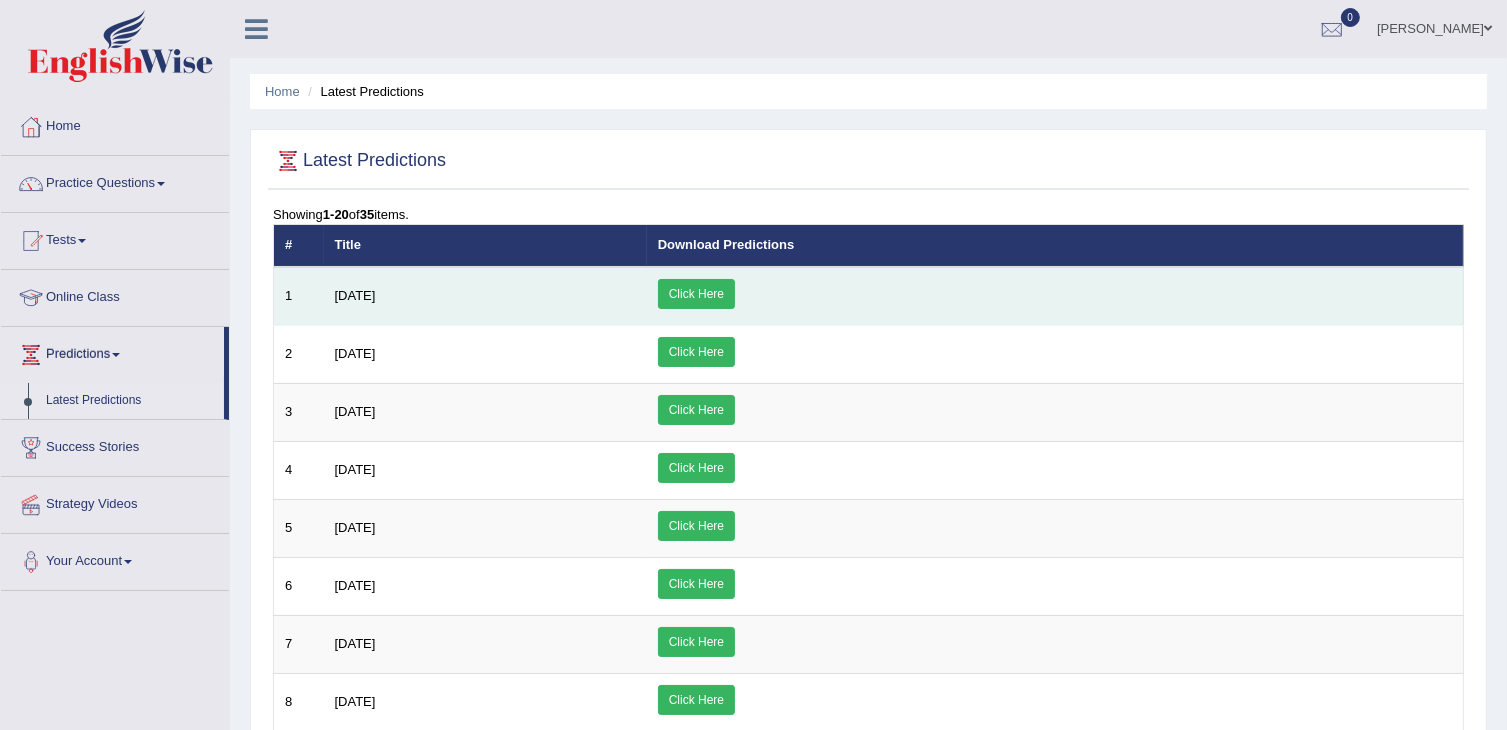 click on "Click Here" at bounding box center (696, 294) 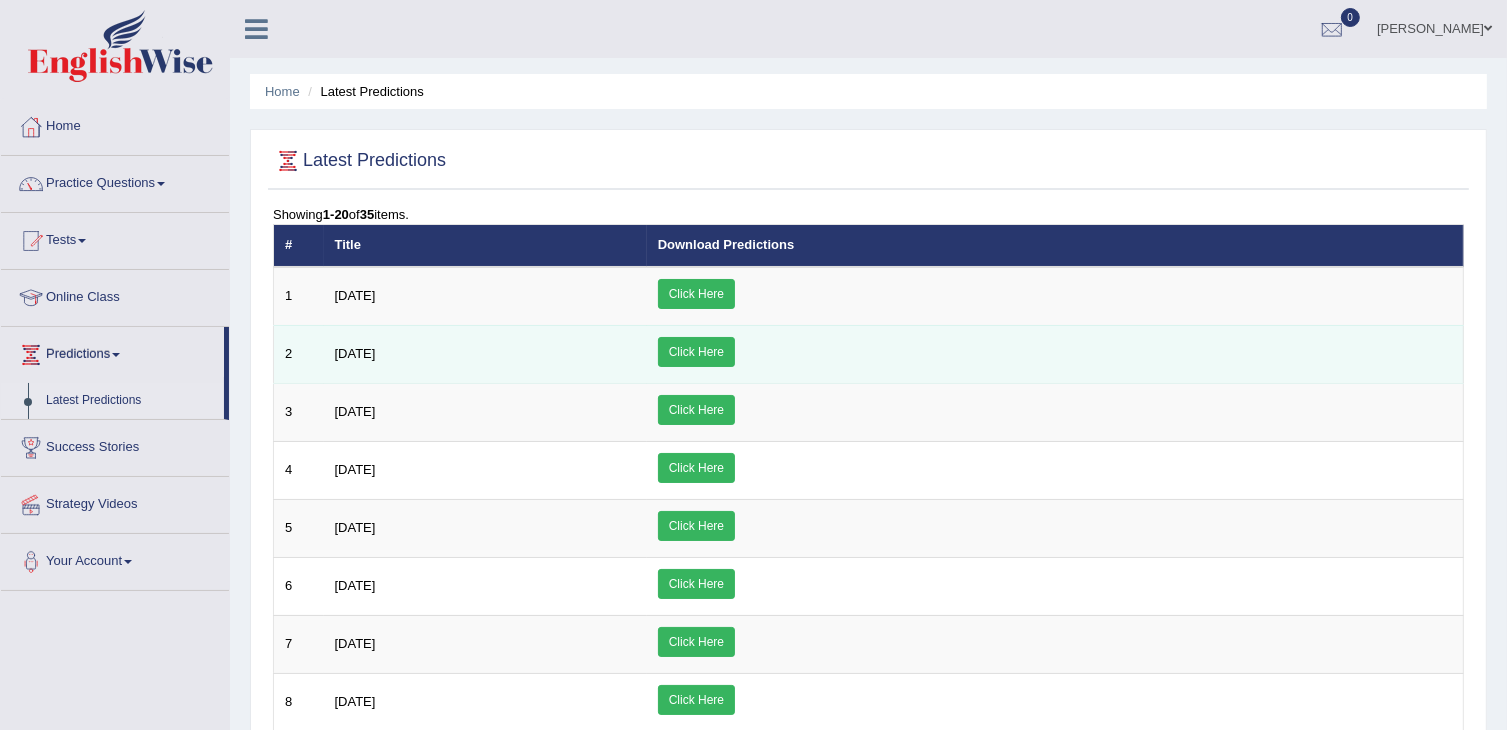 click on "Click Here" at bounding box center (696, 352) 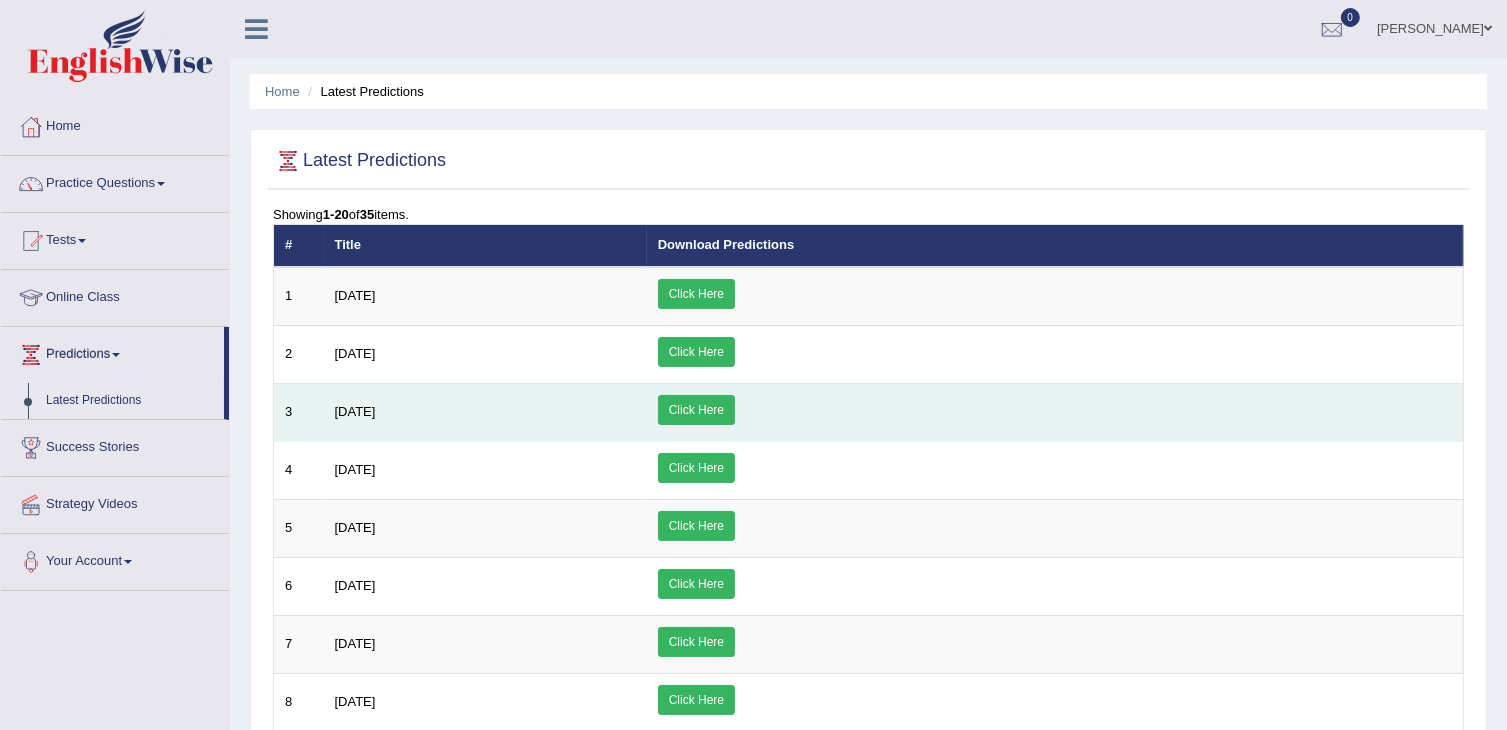 click on "Click Here" at bounding box center [696, 410] 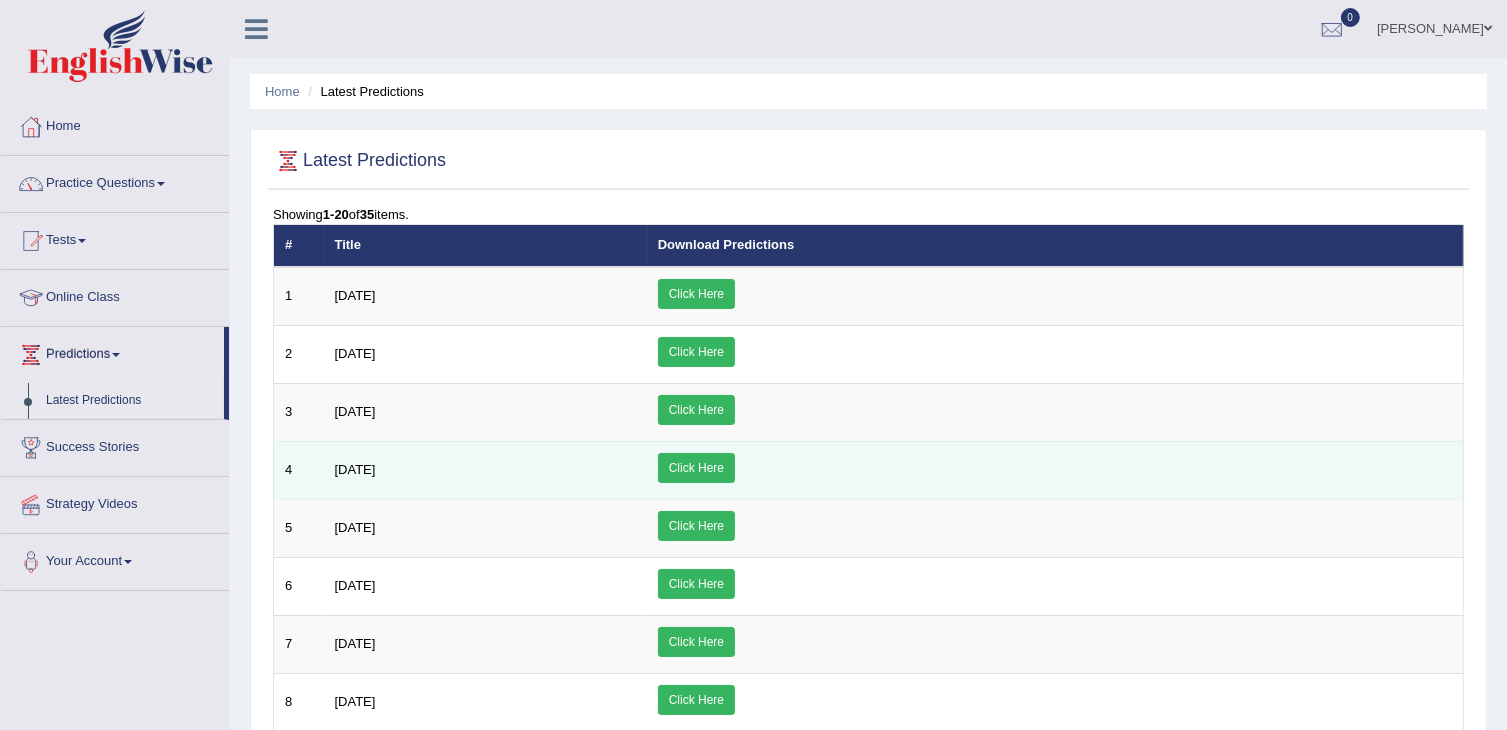 click on "Click Here" at bounding box center (696, 468) 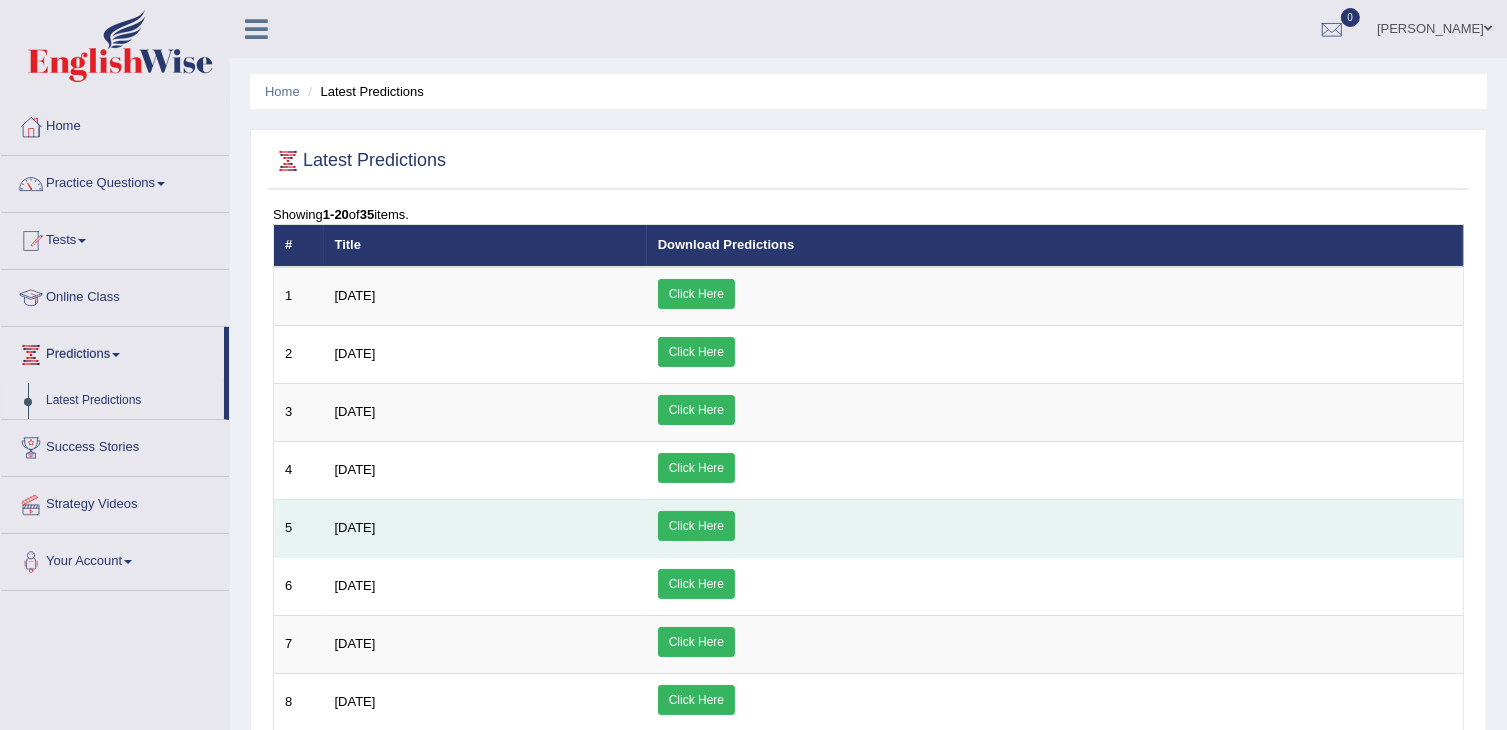 click on "Click Here" at bounding box center [696, 526] 